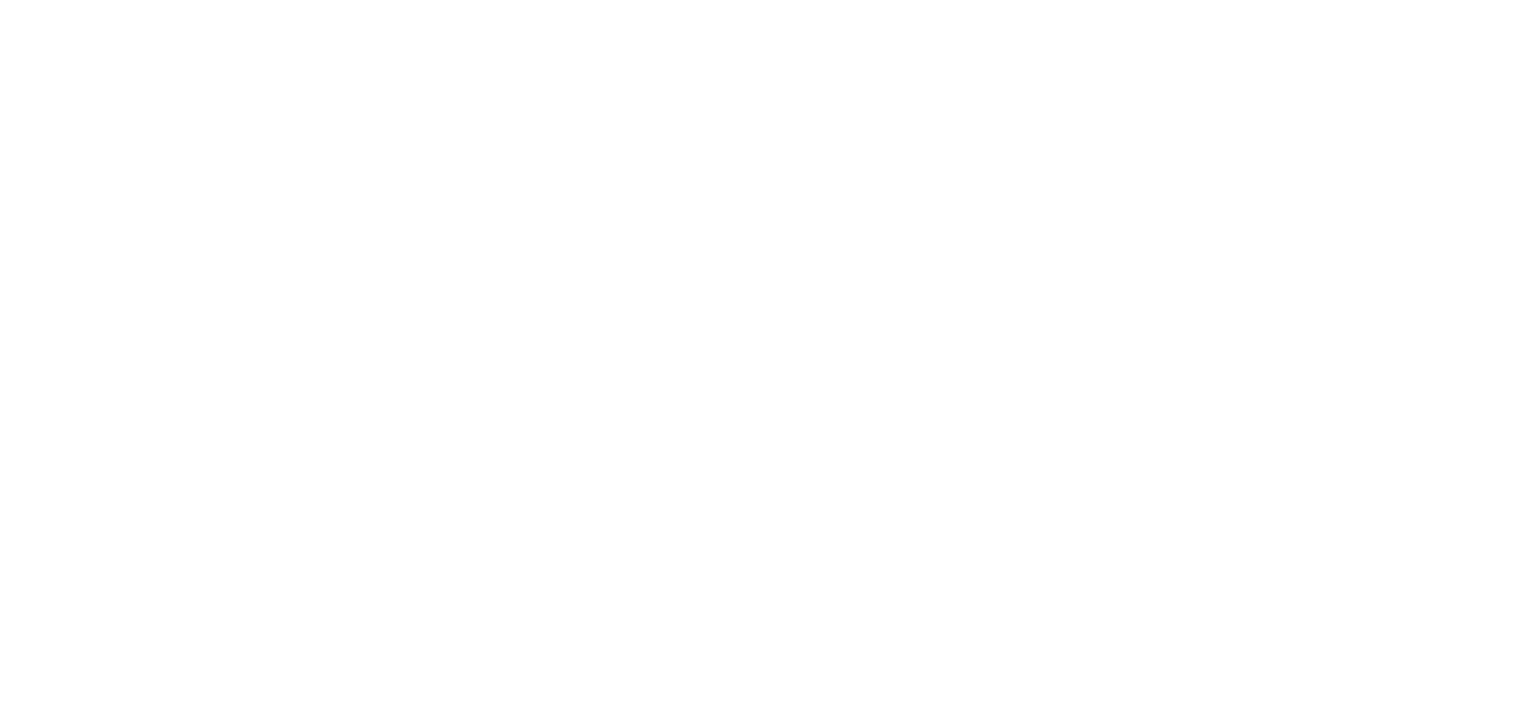 scroll, scrollTop: 0, scrollLeft: 0, axis: both 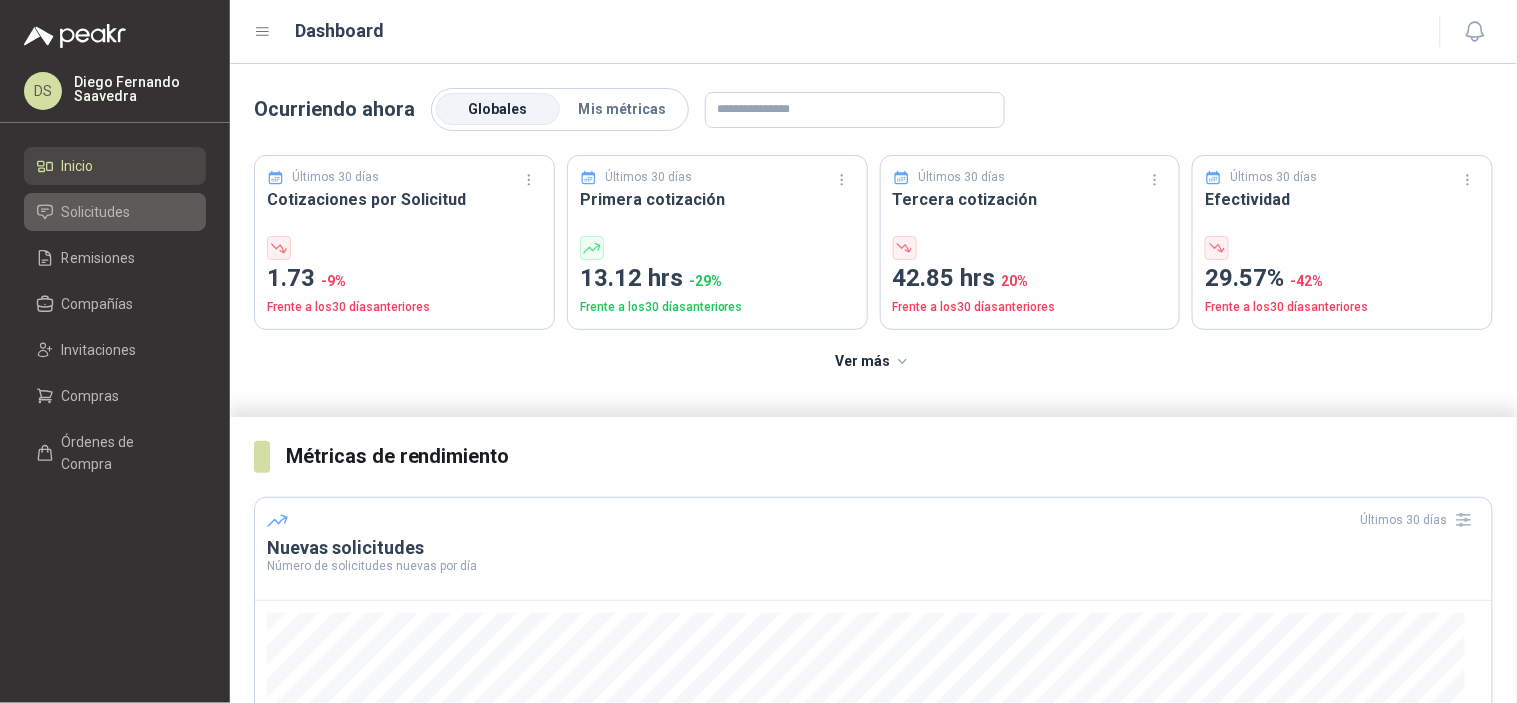 click on "Solicitudes" at bounding box center (115, 212) 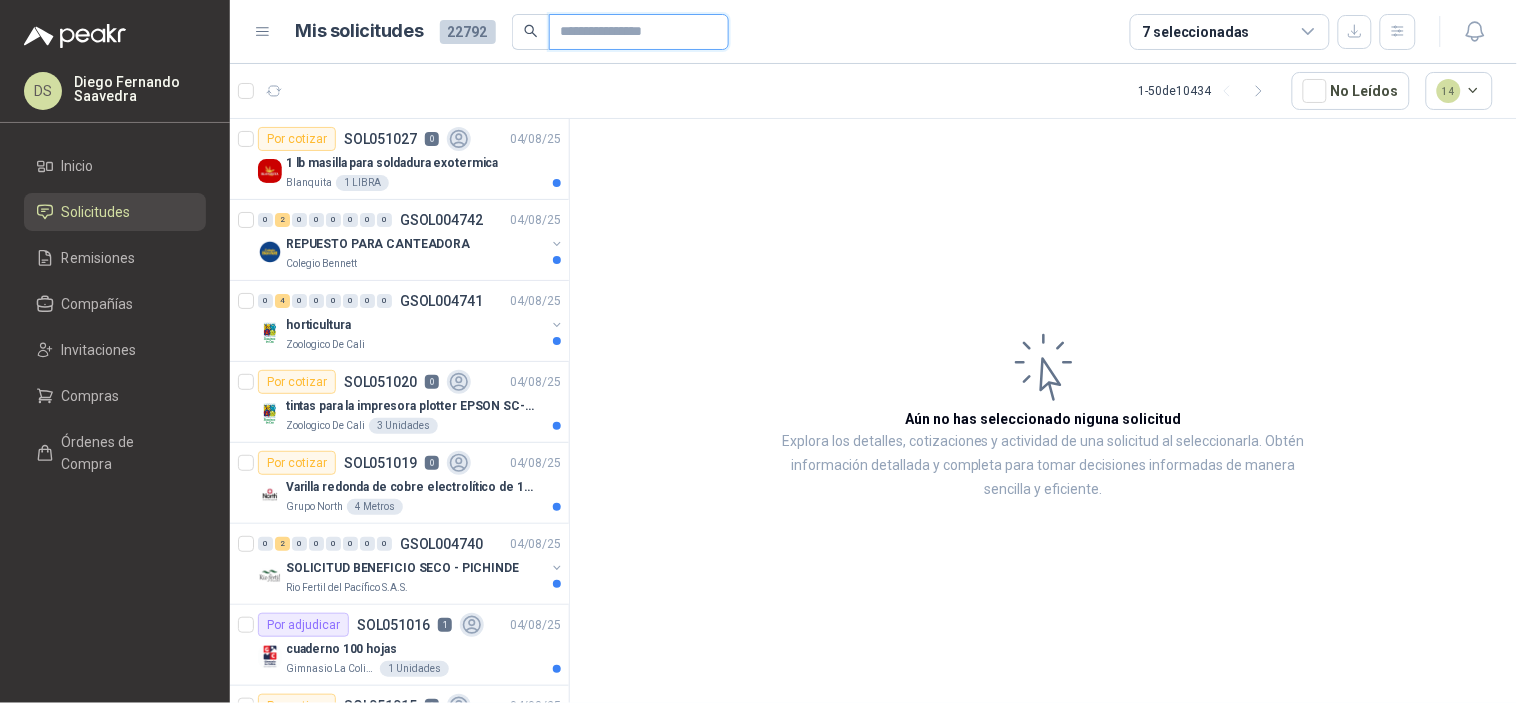 click at bounding box center [631, 32] 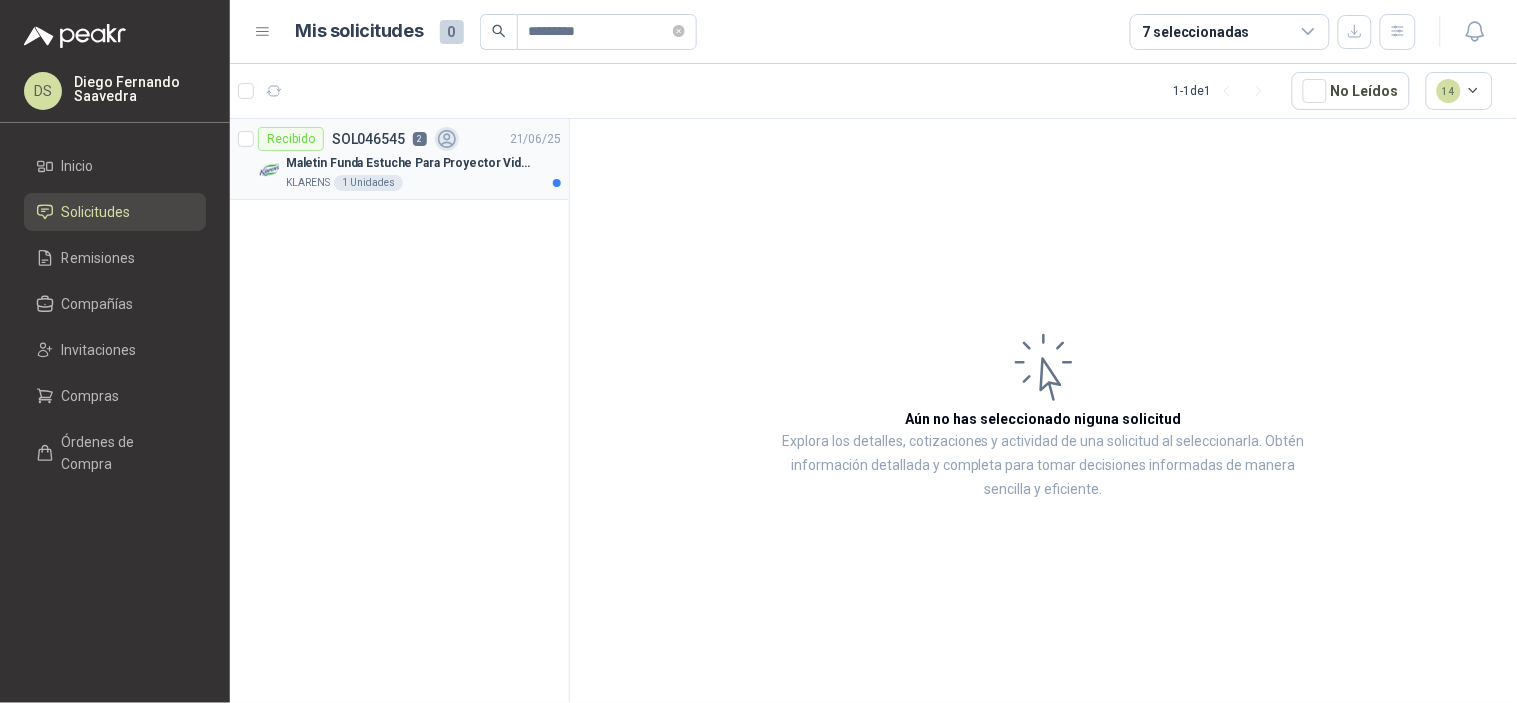 click on "KLARENS 1   Unidades" at bounding box center [423, 183] 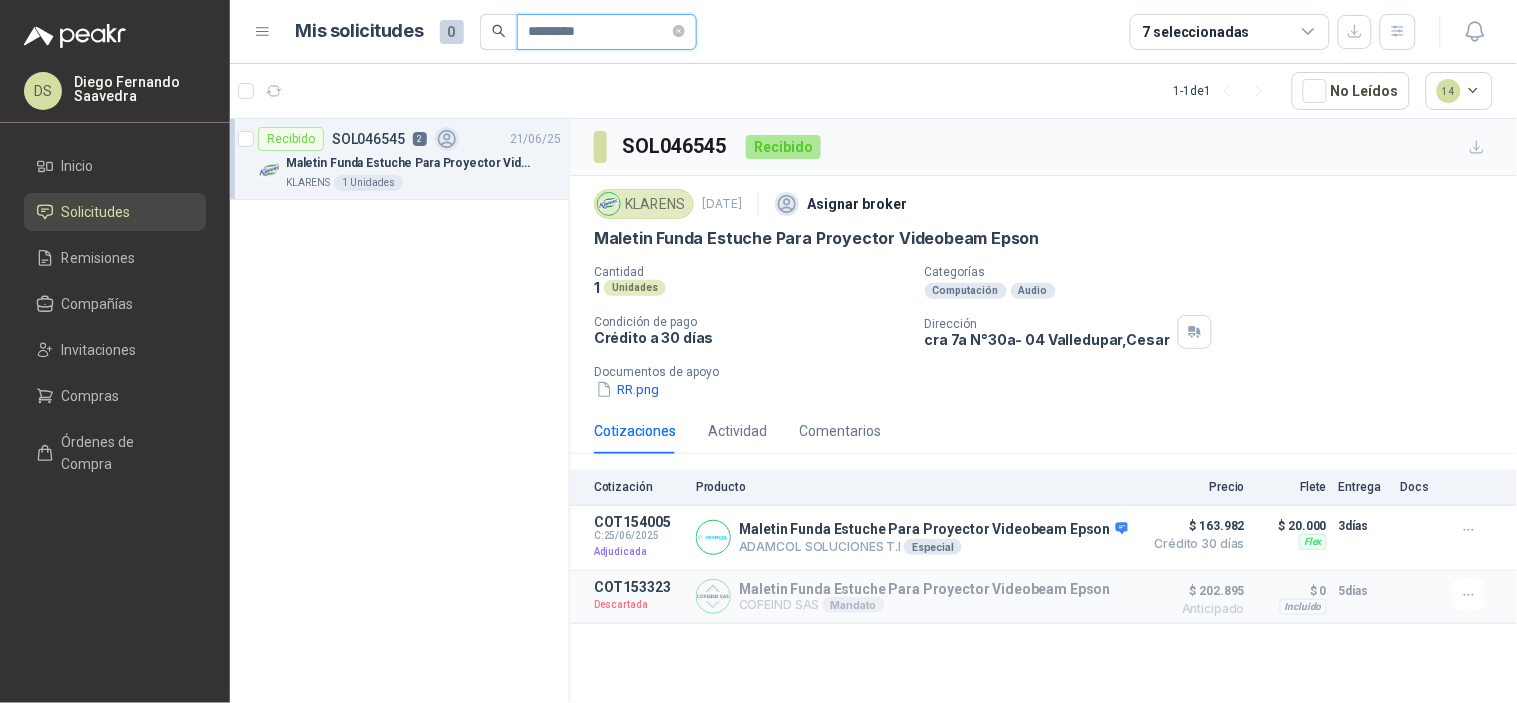 click on "*********" at bounding box center (599, 32) 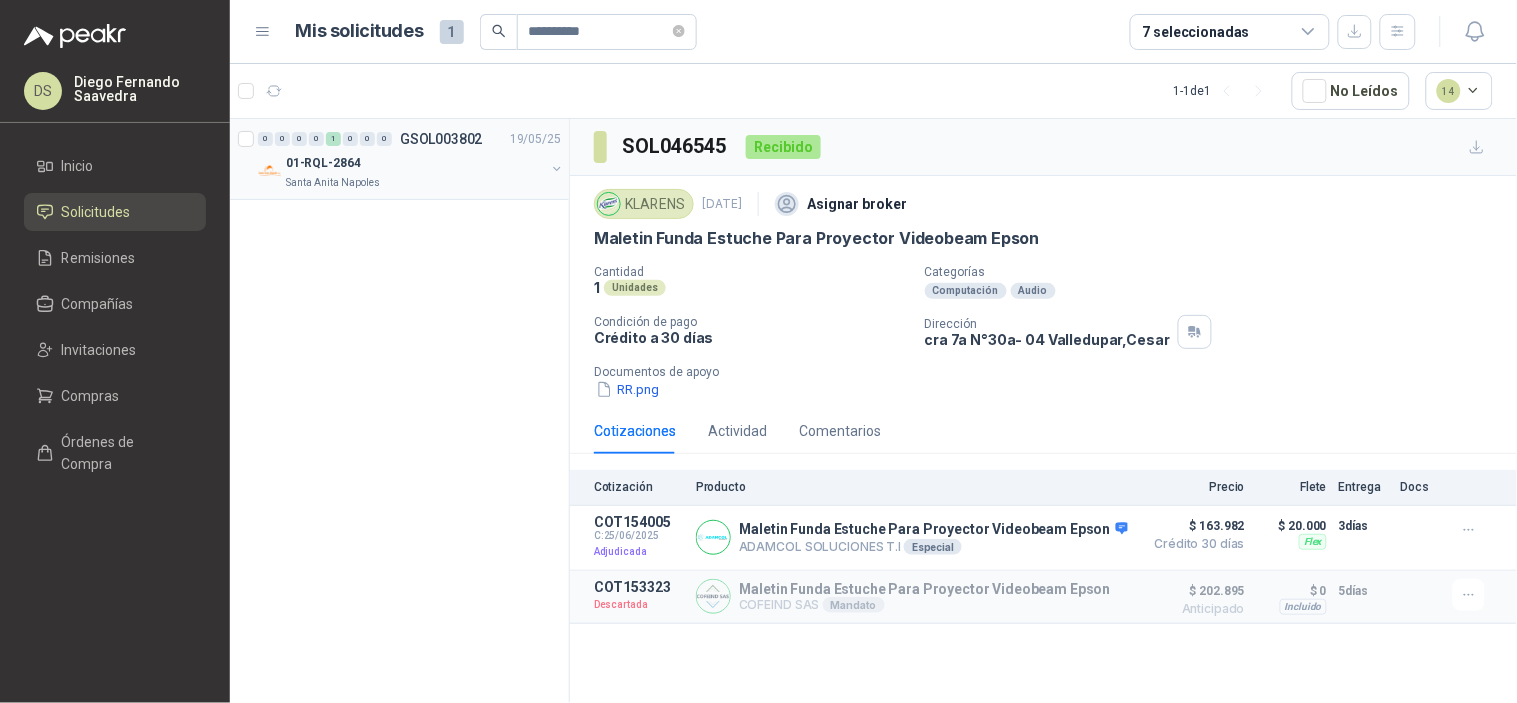 click on "01-RQL-2864" at bounding box center (415, 163) 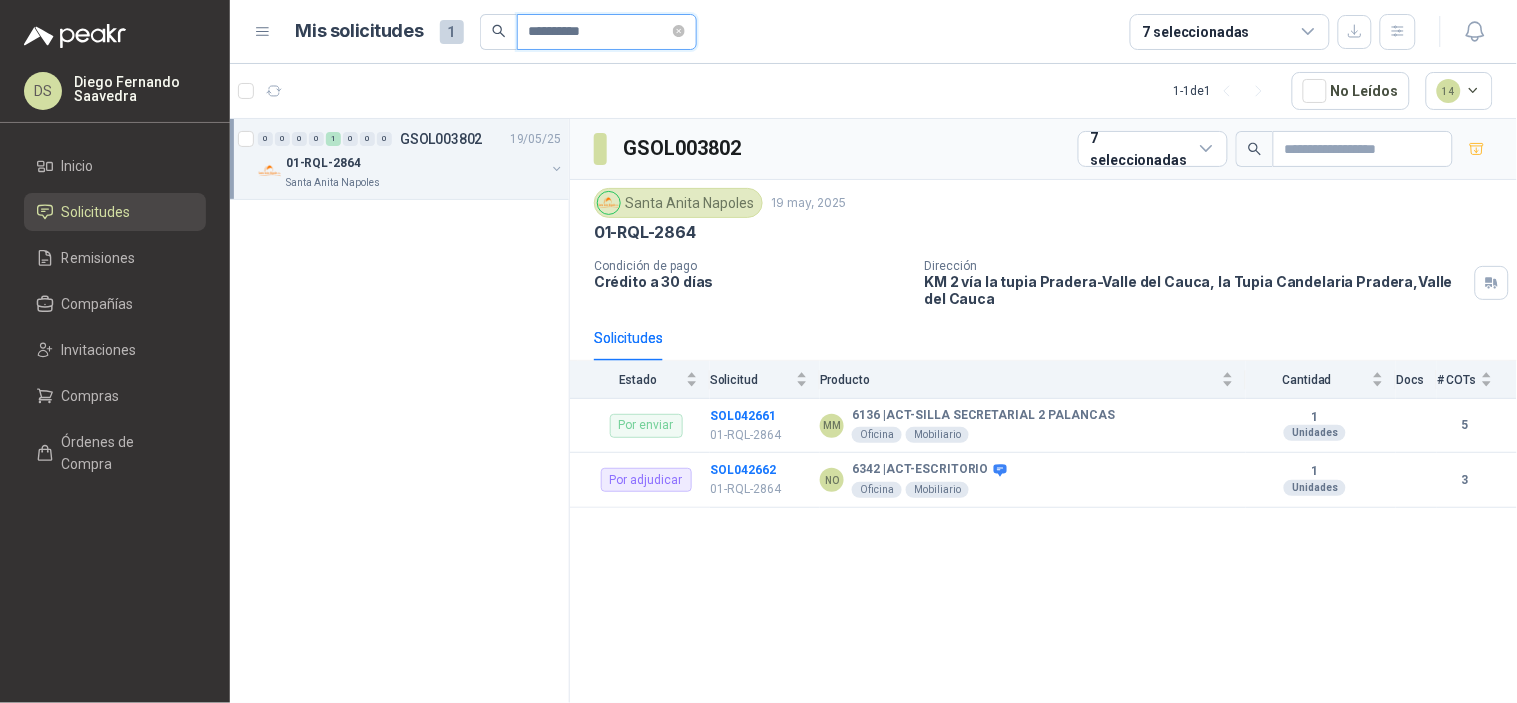 click on "*********" at bounding box center [599, 32] 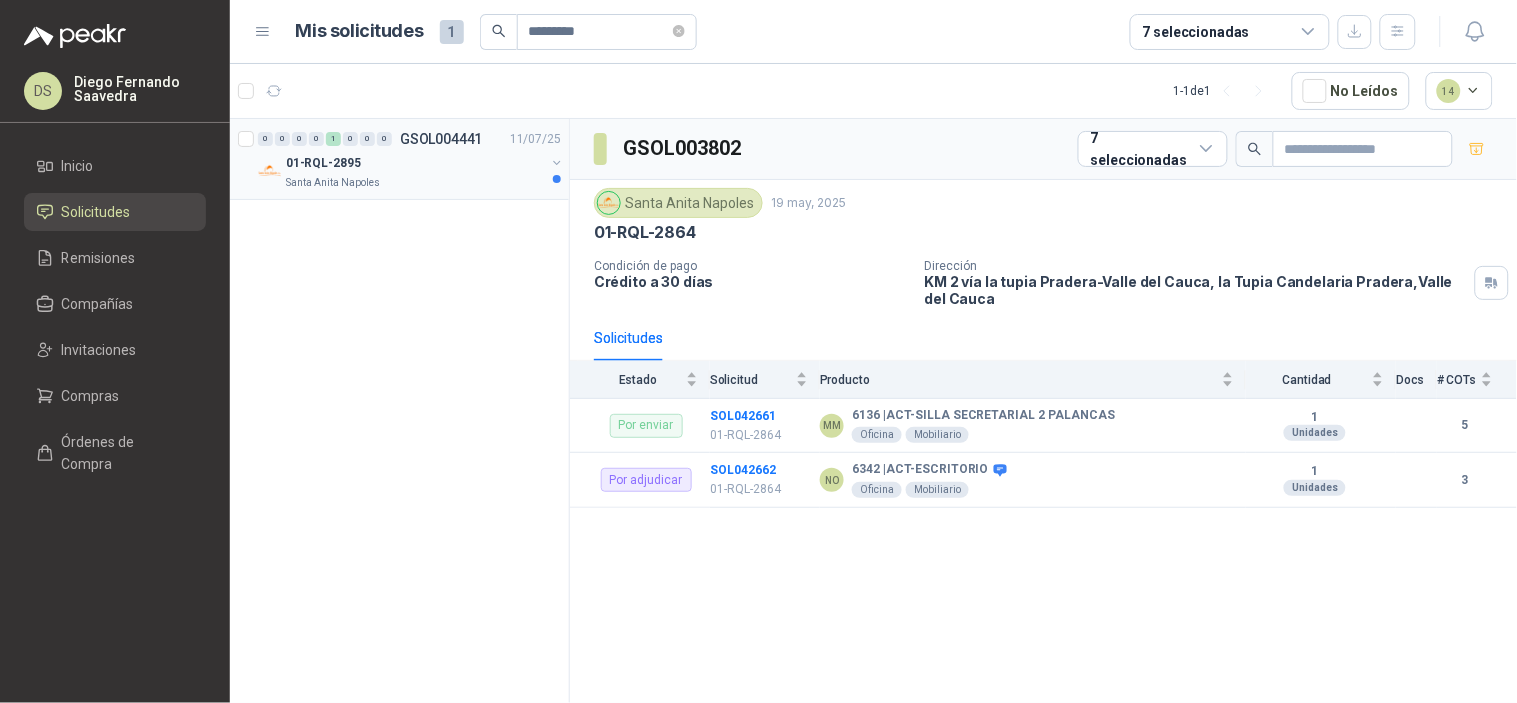 click on "01-RQL-2895" at bounding box center (415, 163) 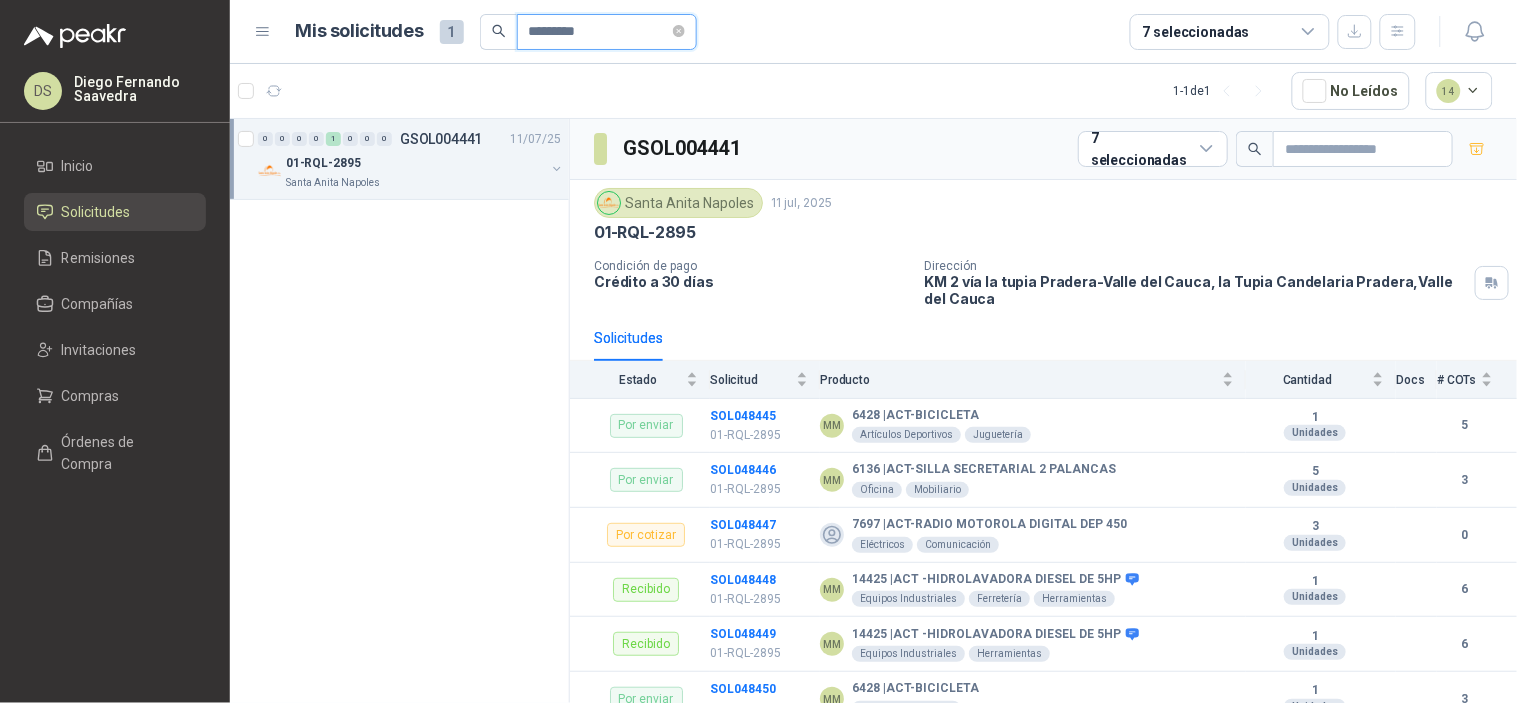 paste 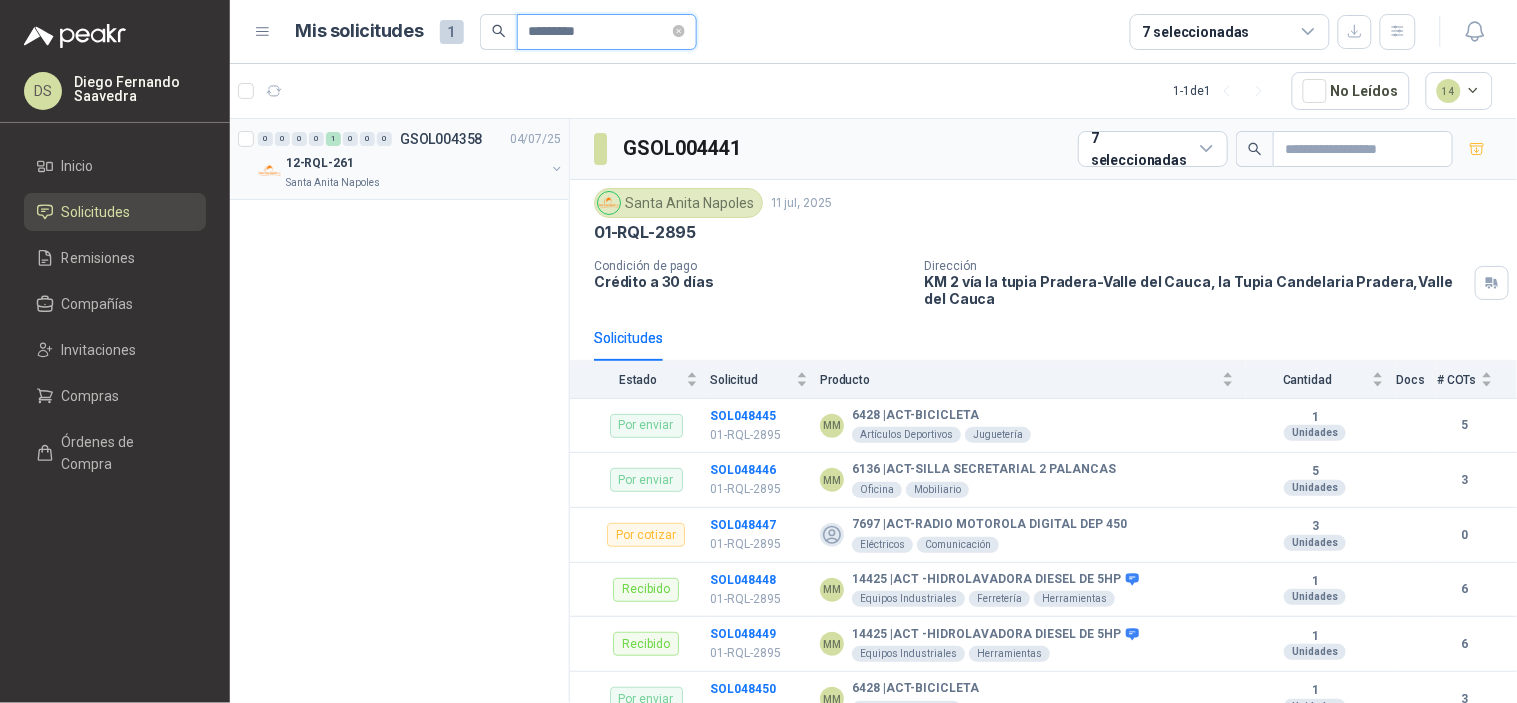 type on "*********" 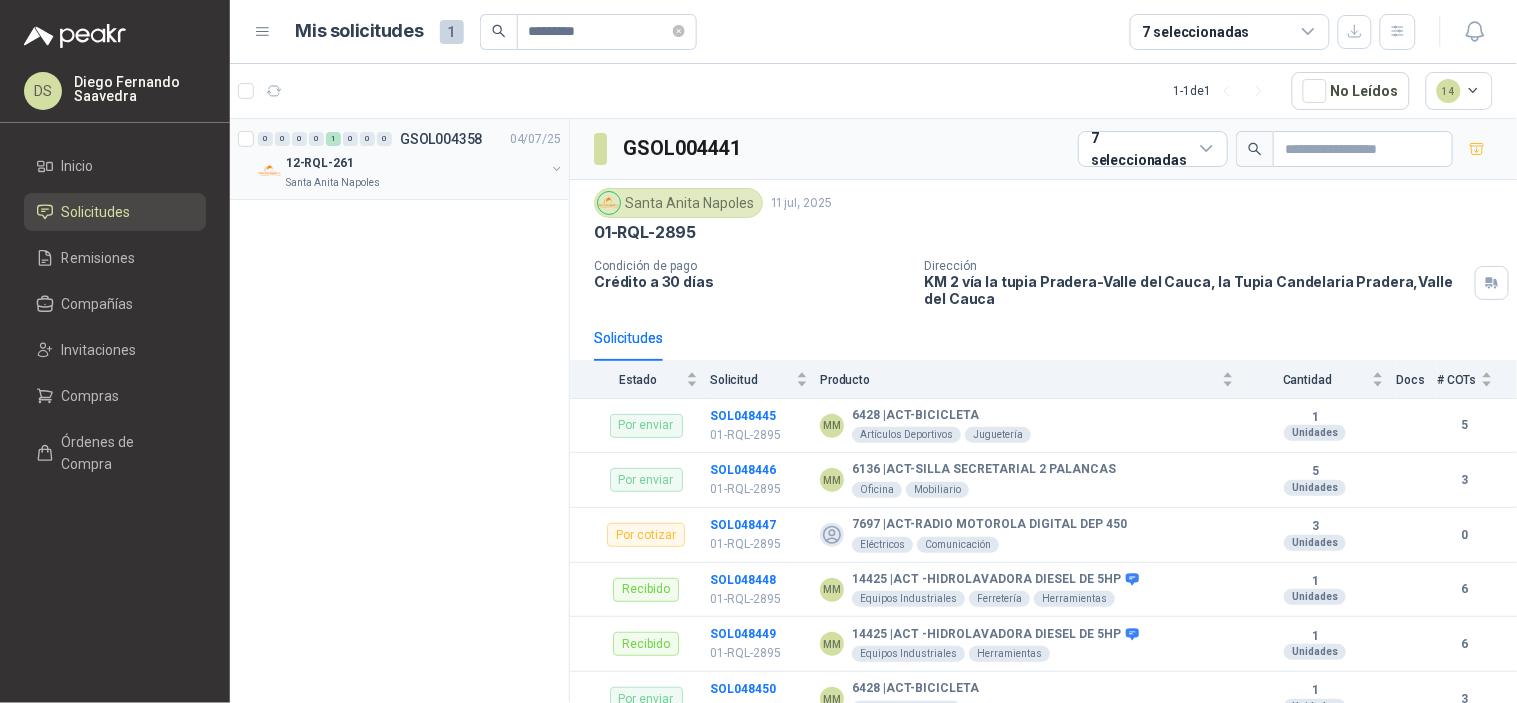 click on "GSOL004358" at bounding box center (441, 139) 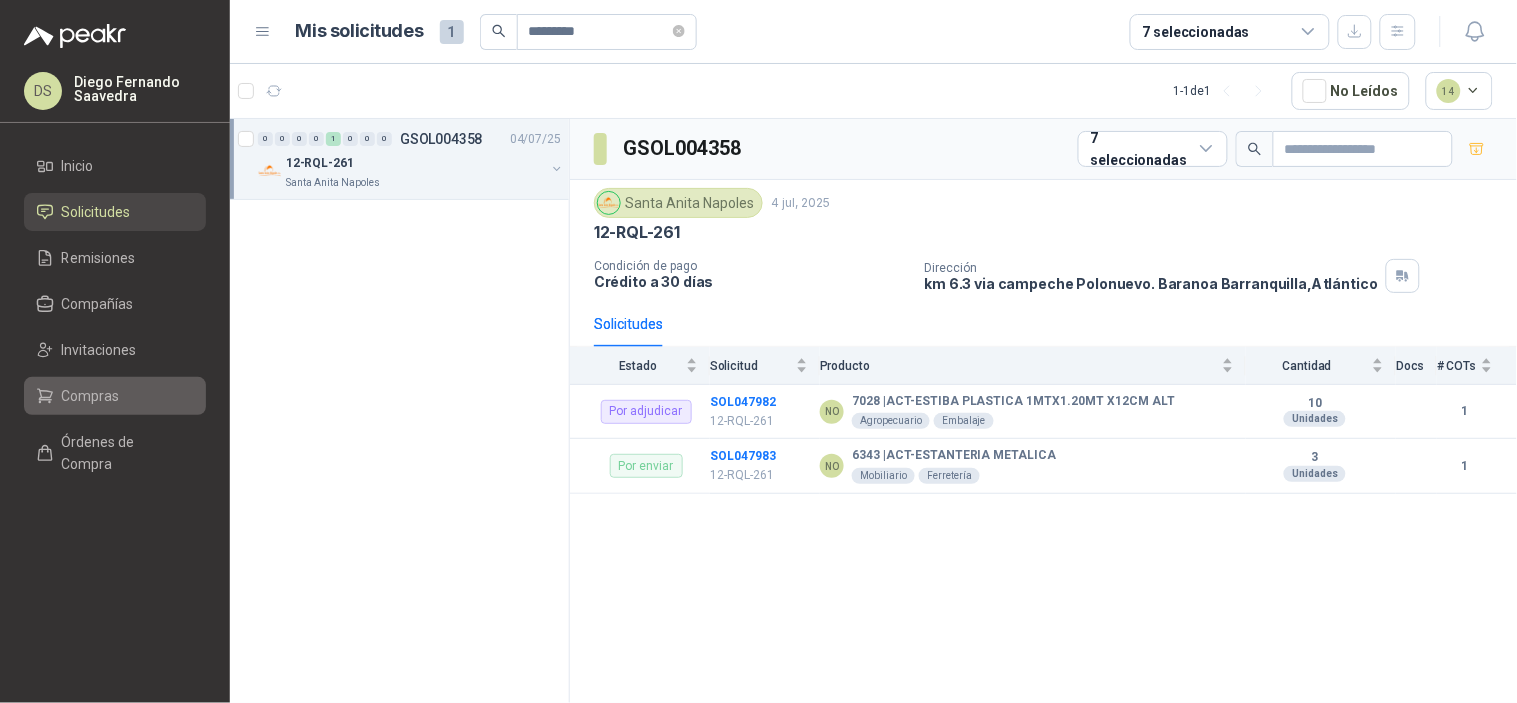click on "Compras" at bounding box center [115, 396] 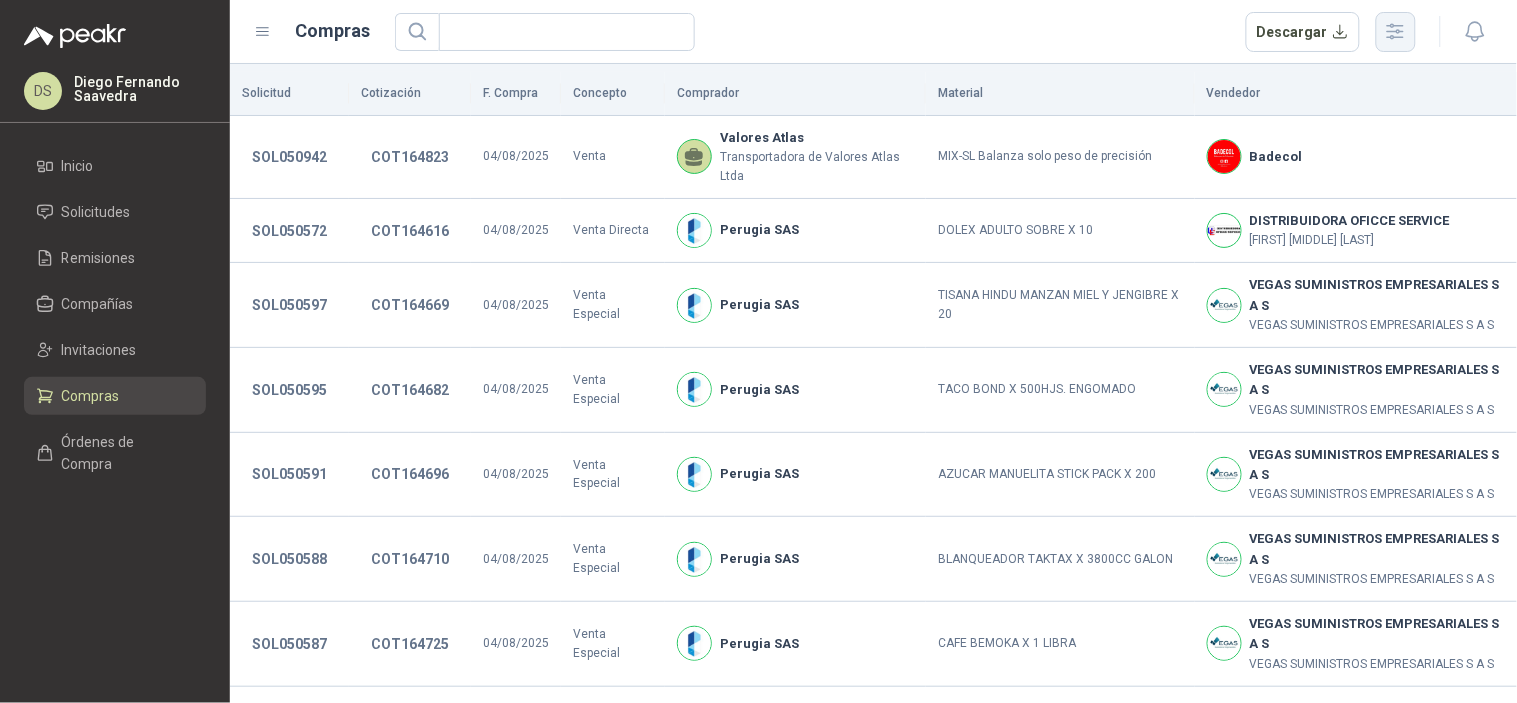 click 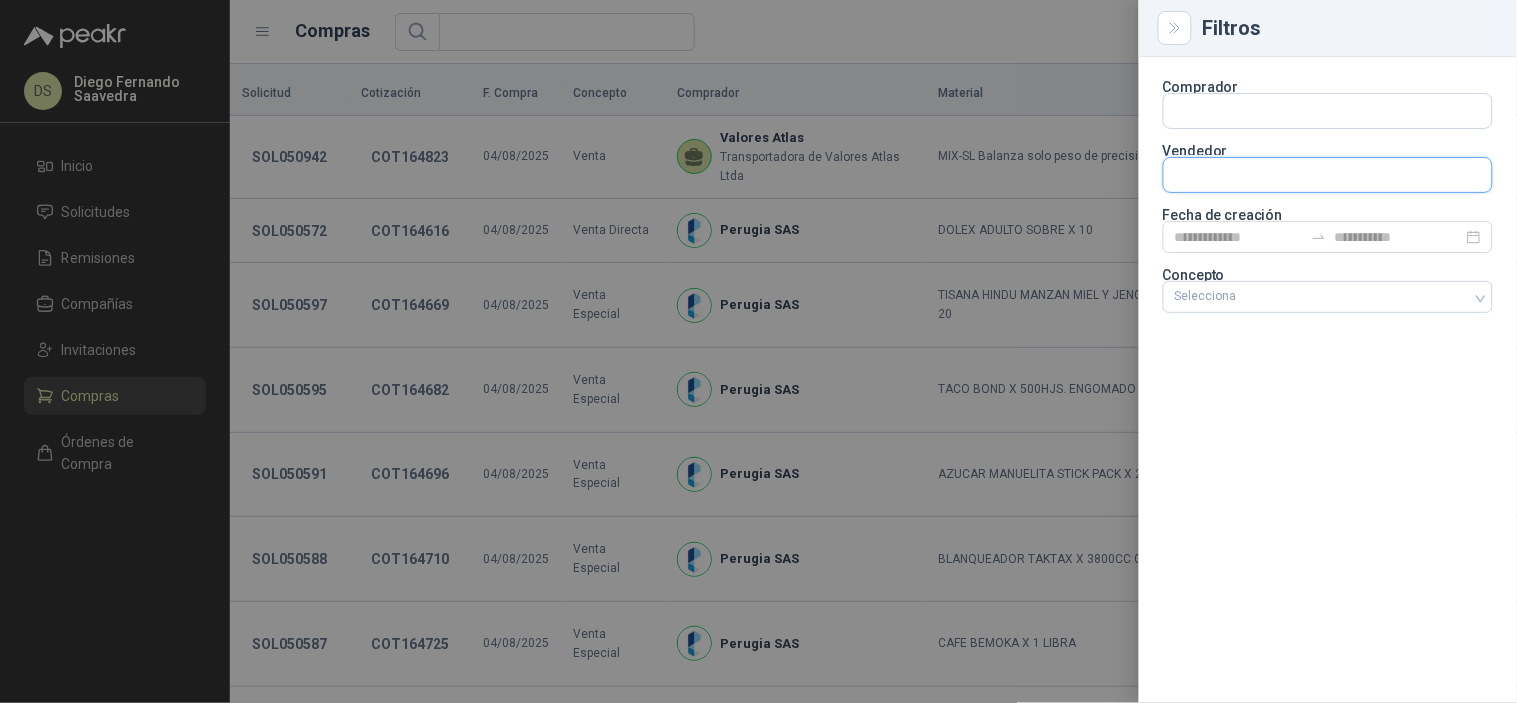 click at bounding box center (1328, 111) 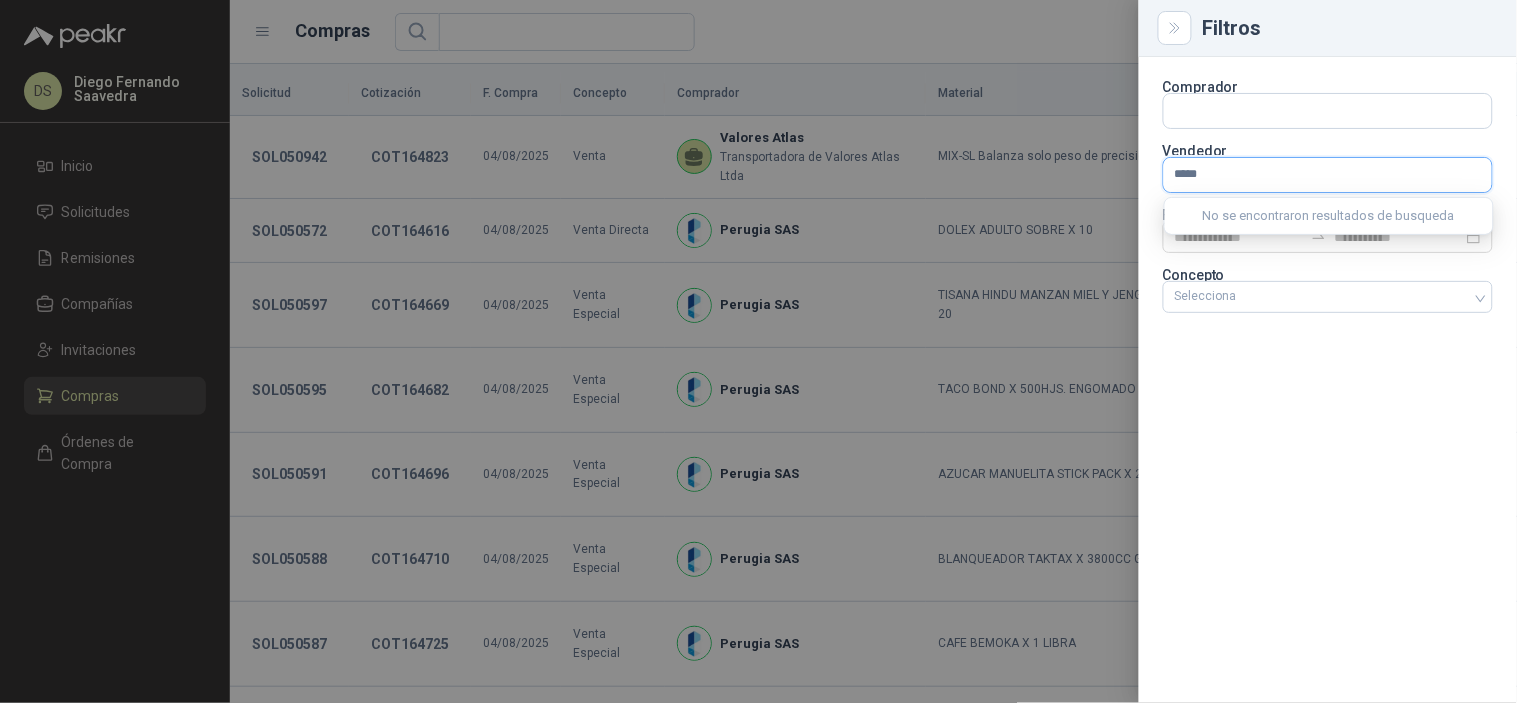 type on "******" 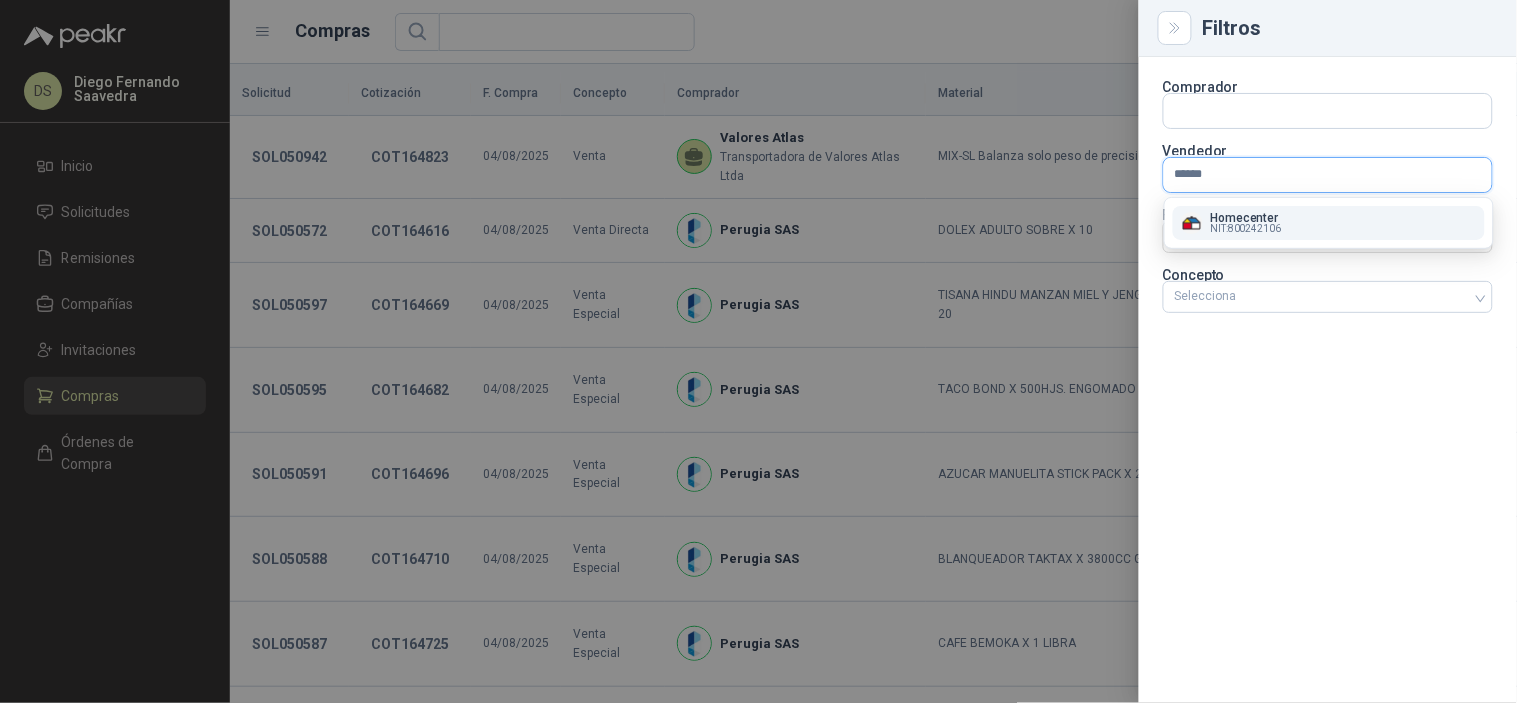 type 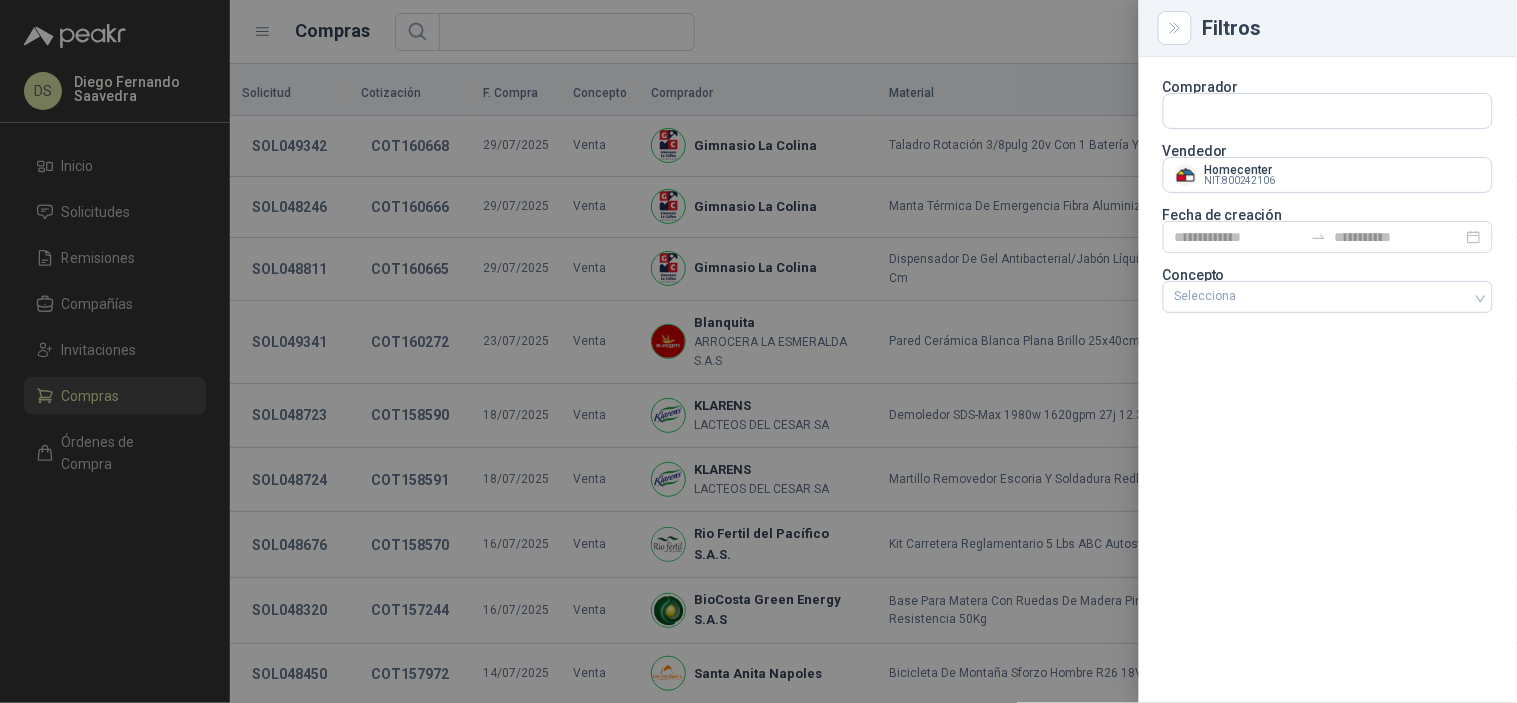 click at bounding box center [758, 351] 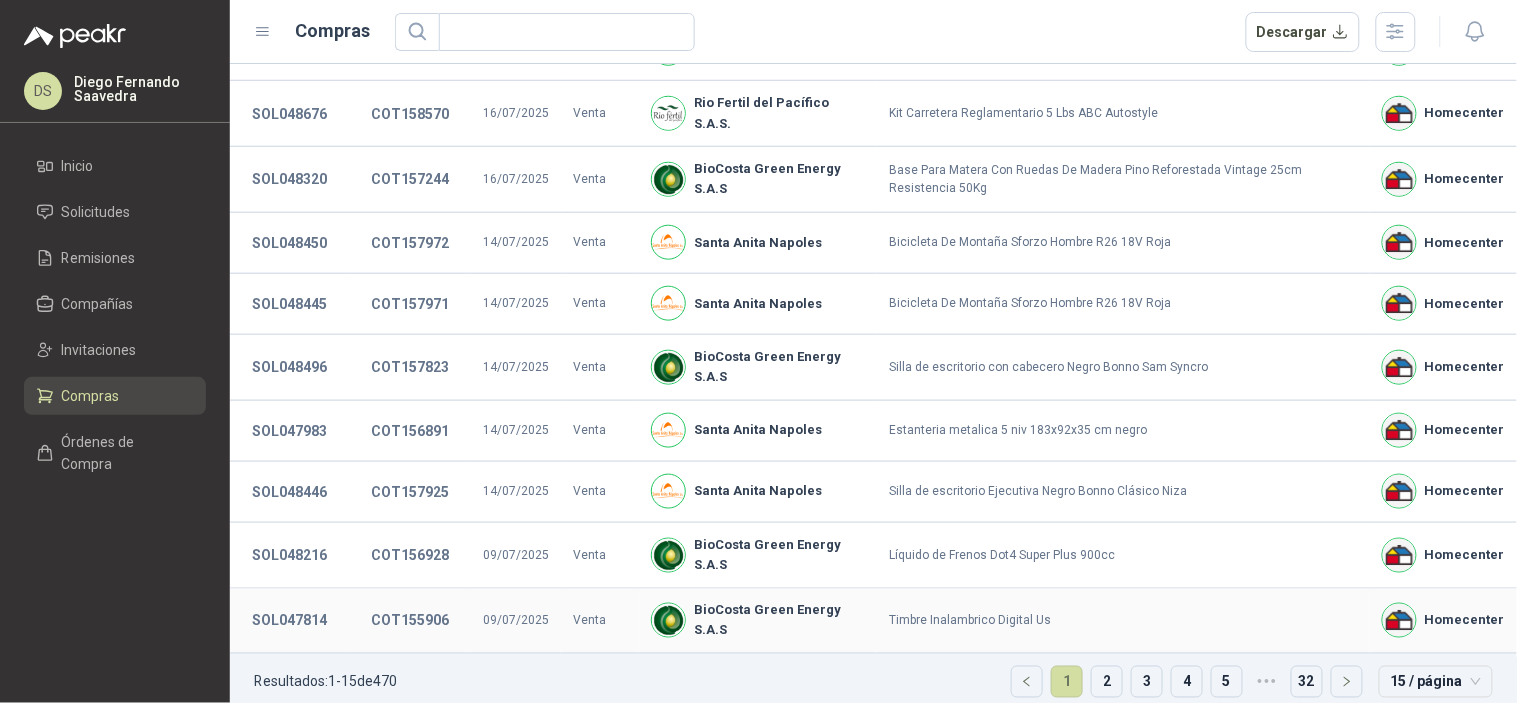 scroll, scrollTop: 434, scrollLeft: 0, axis: vertical 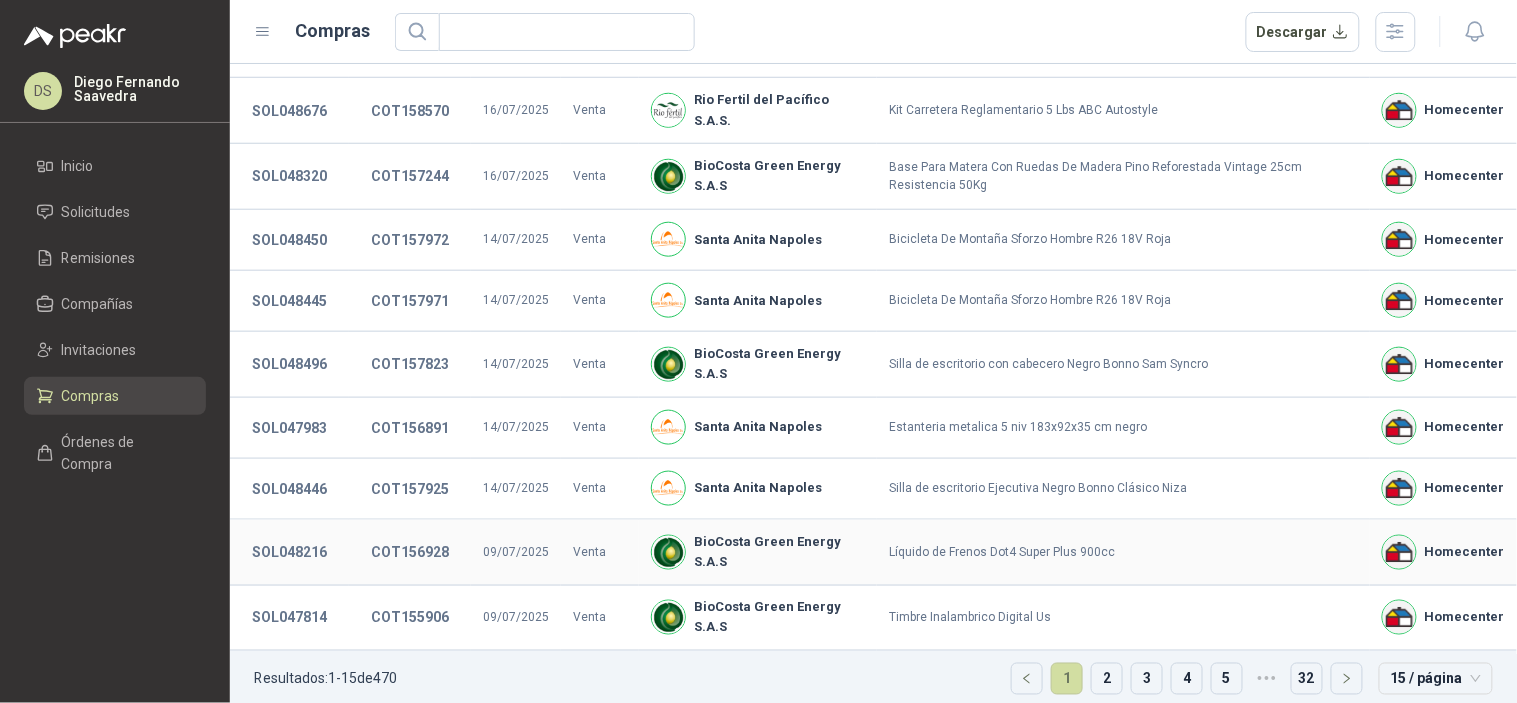 type 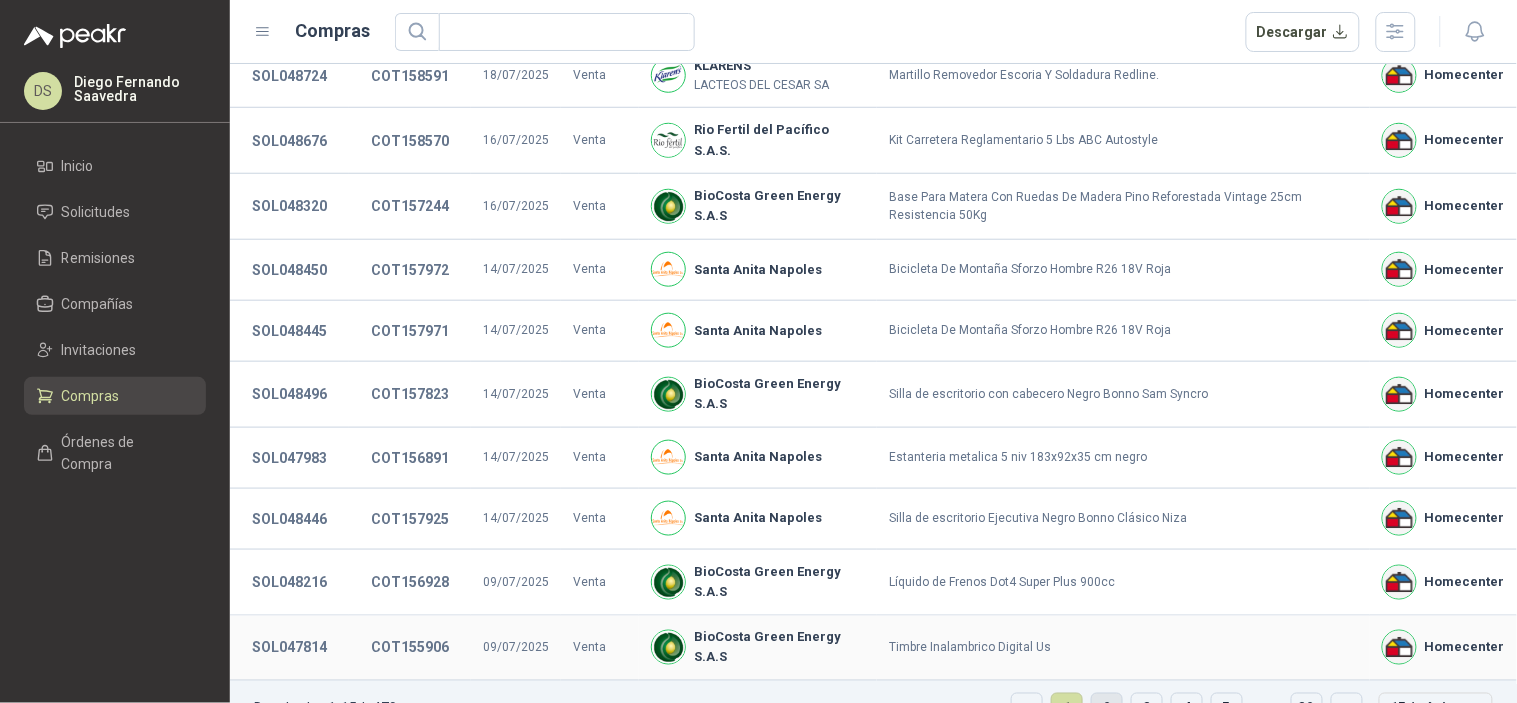 scroll, scrollTop: 434, scrollLeft: 0, axis: vertical 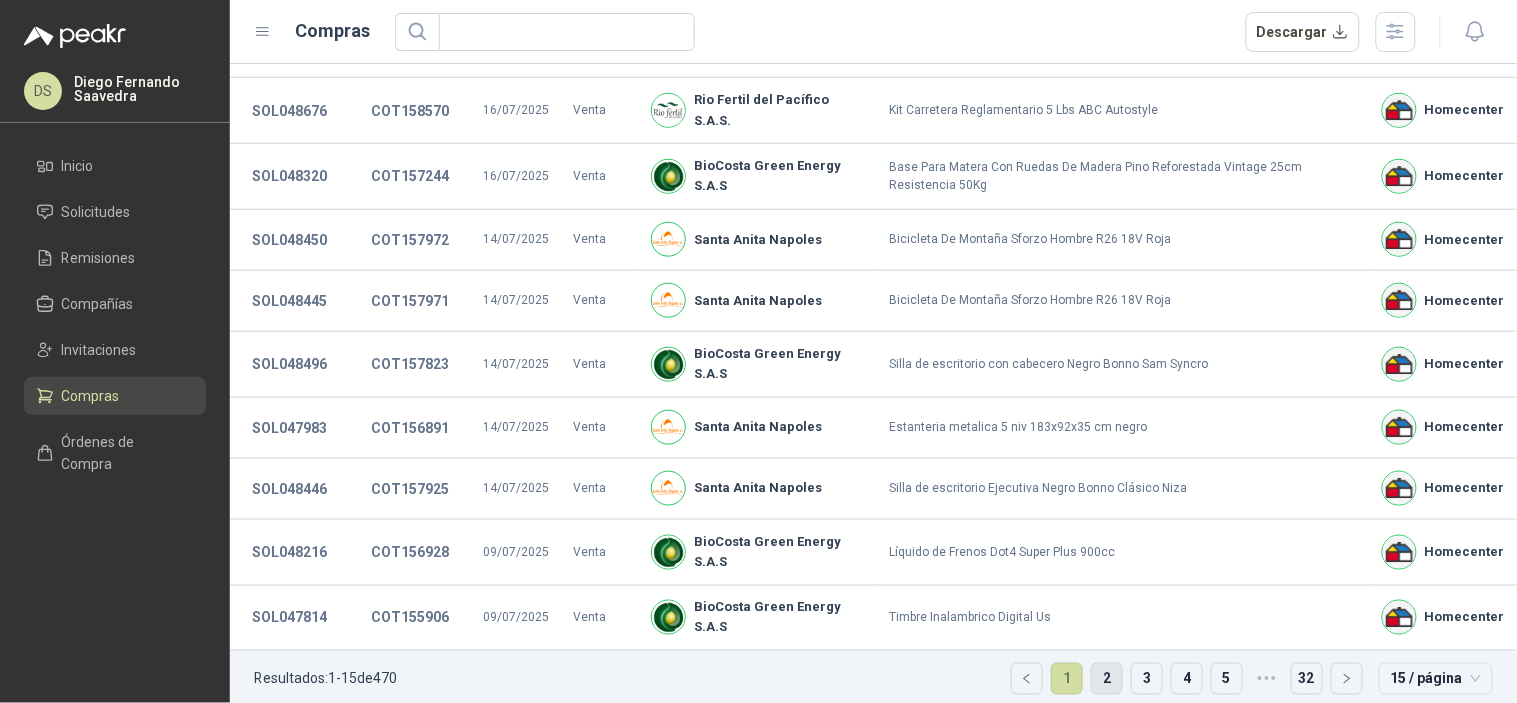 click on "2" at bounding box center (1107, 679) 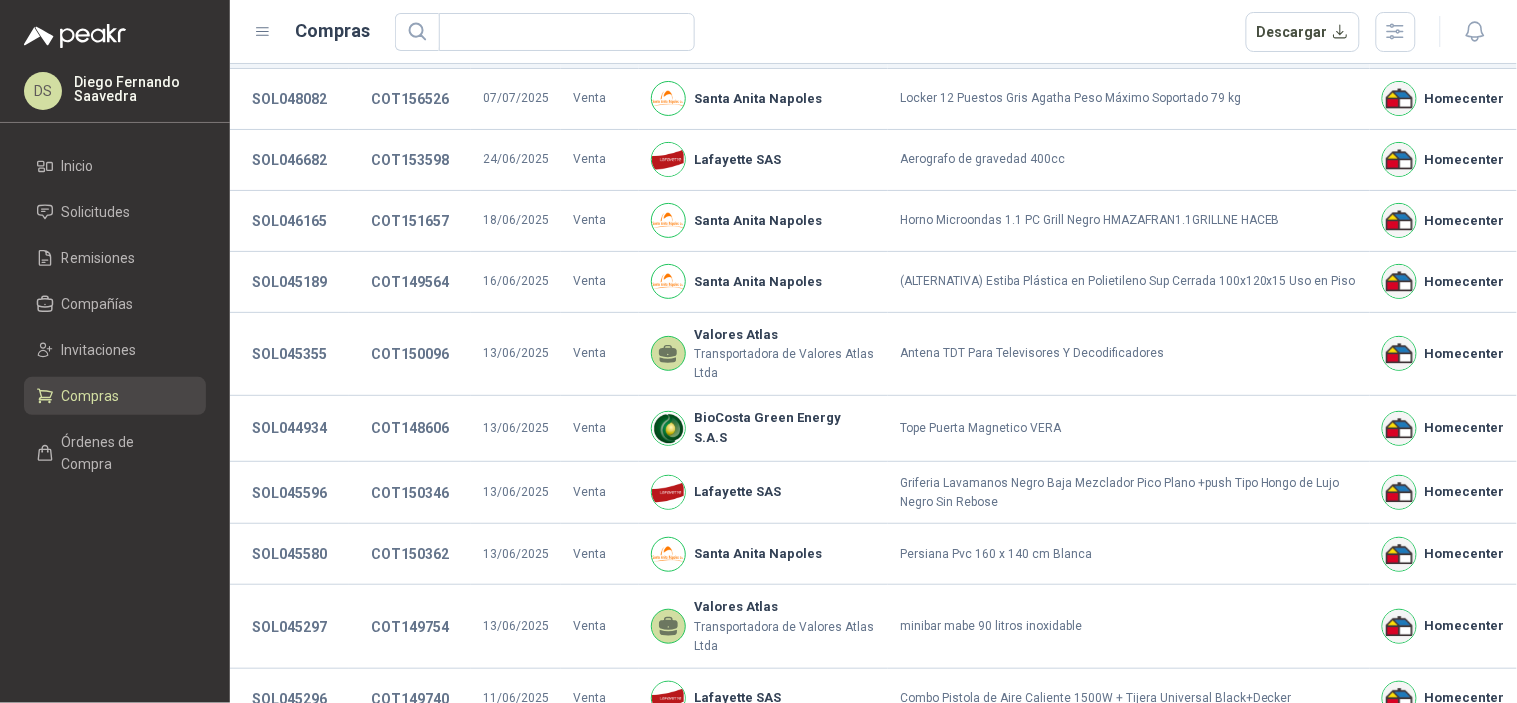 scroll, scrollTop: 0, scrollLeft: 0, axis: both 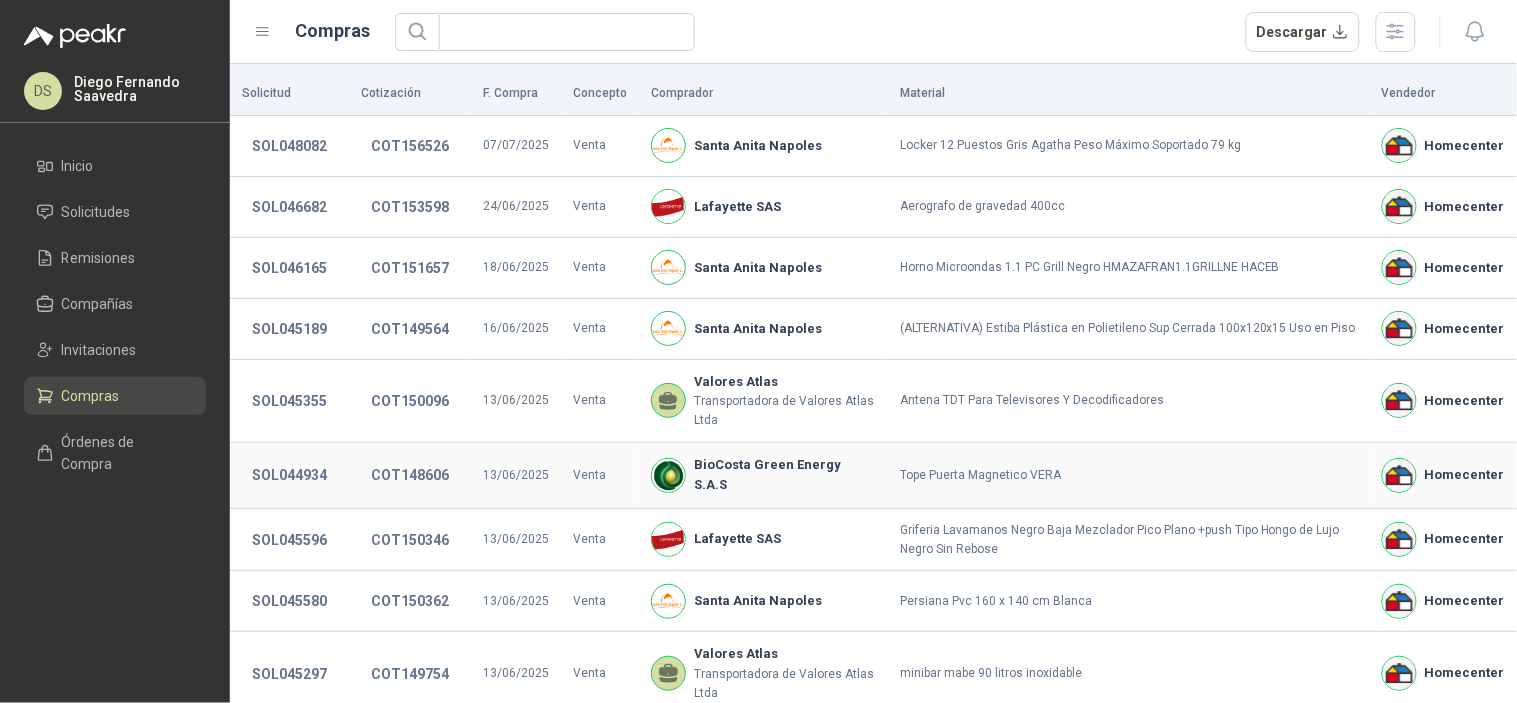 type 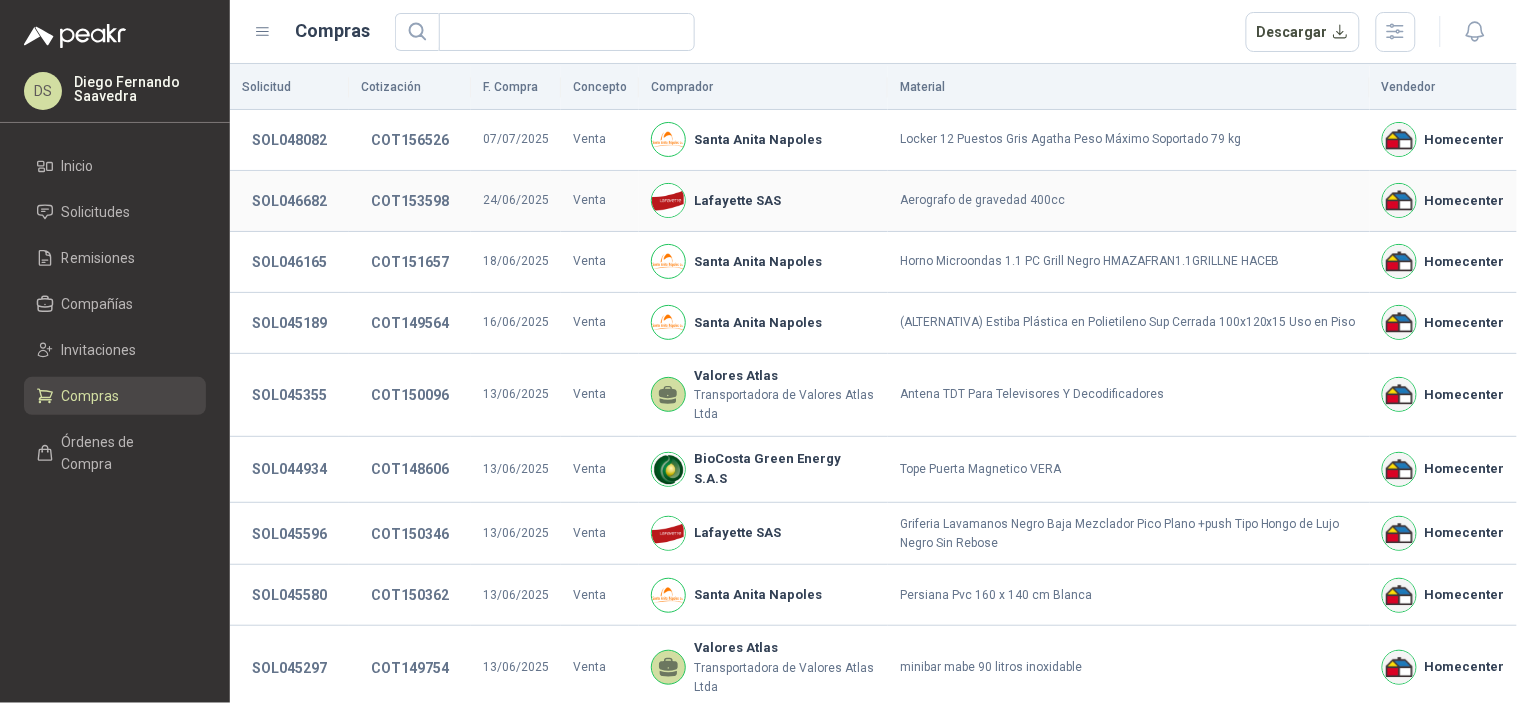 scroll, scrollTop: 0, scrollLeft: 0, axis: both 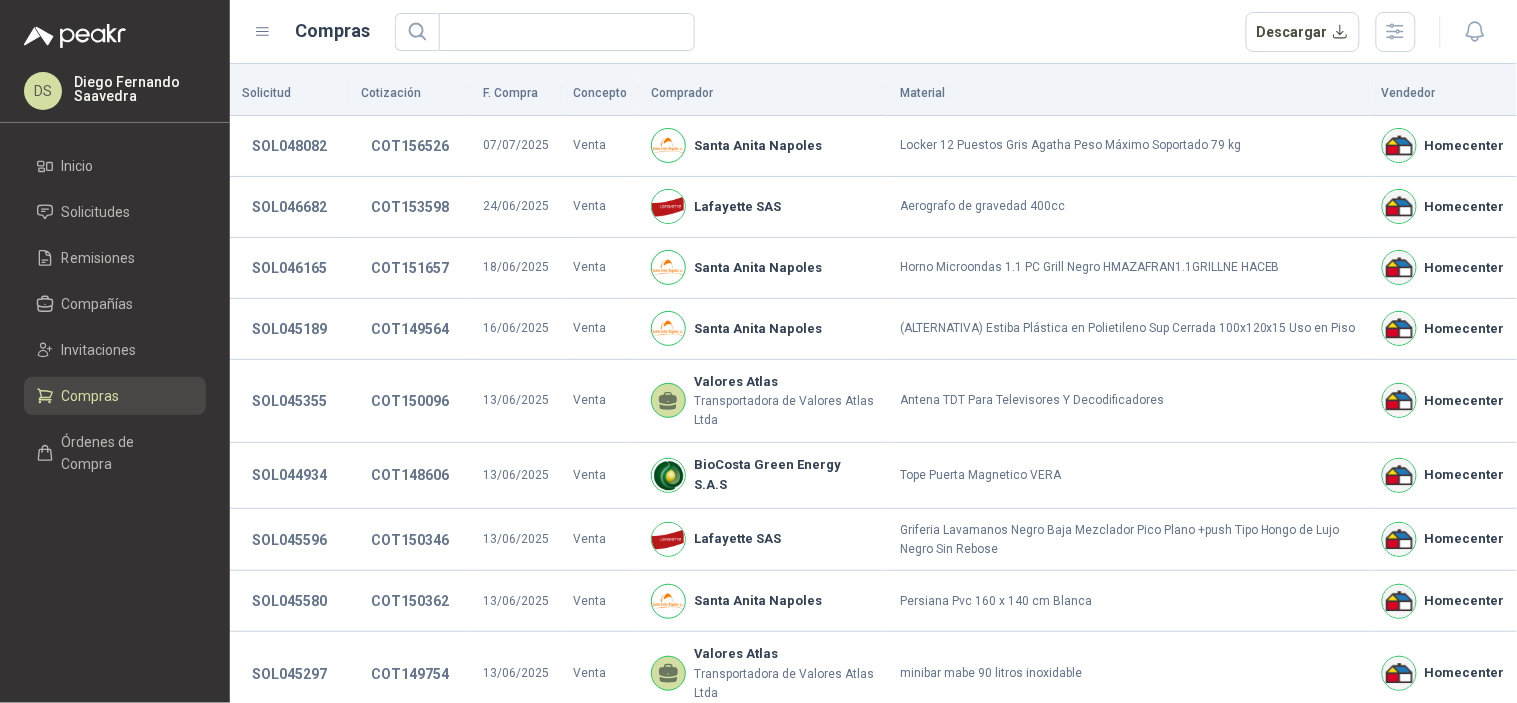 click on "Descargar" at bounding box center [1331, 32] 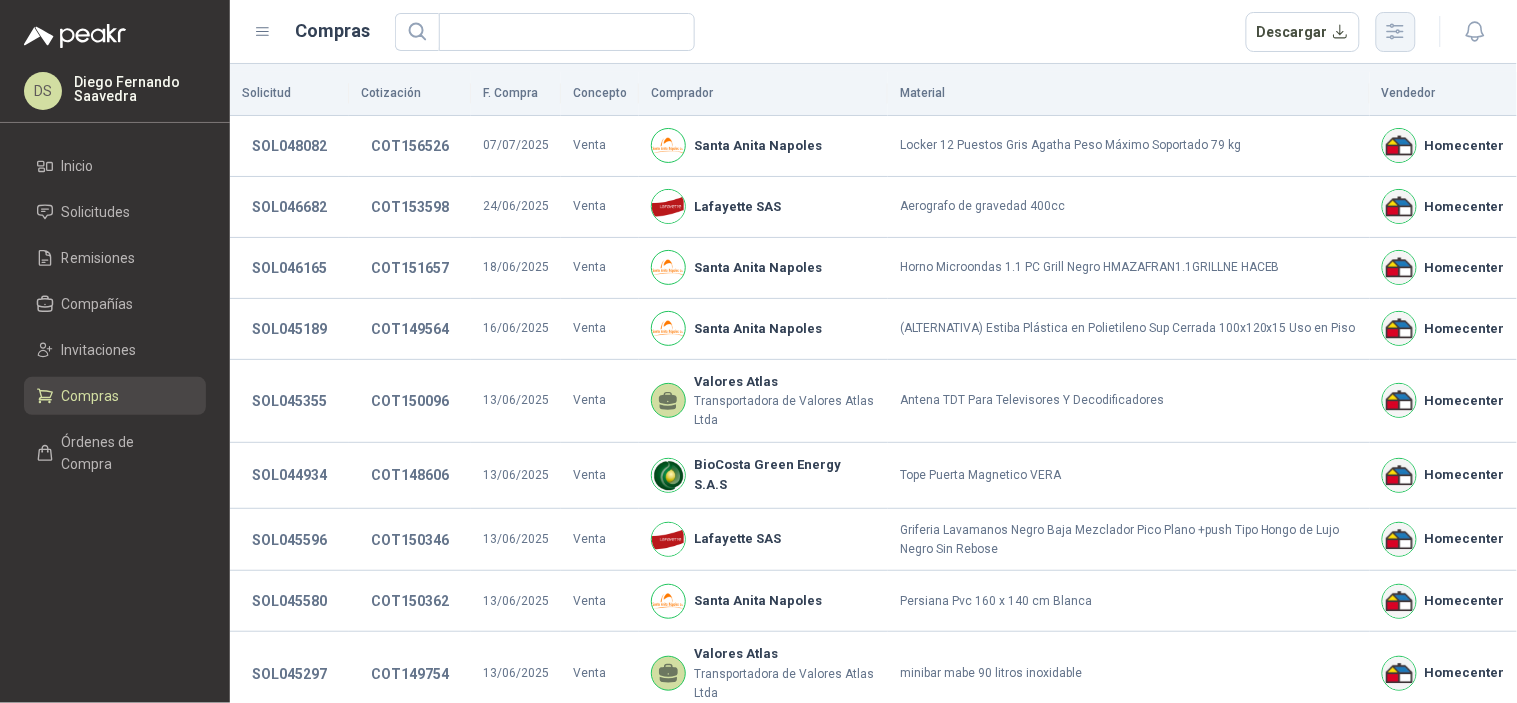 click 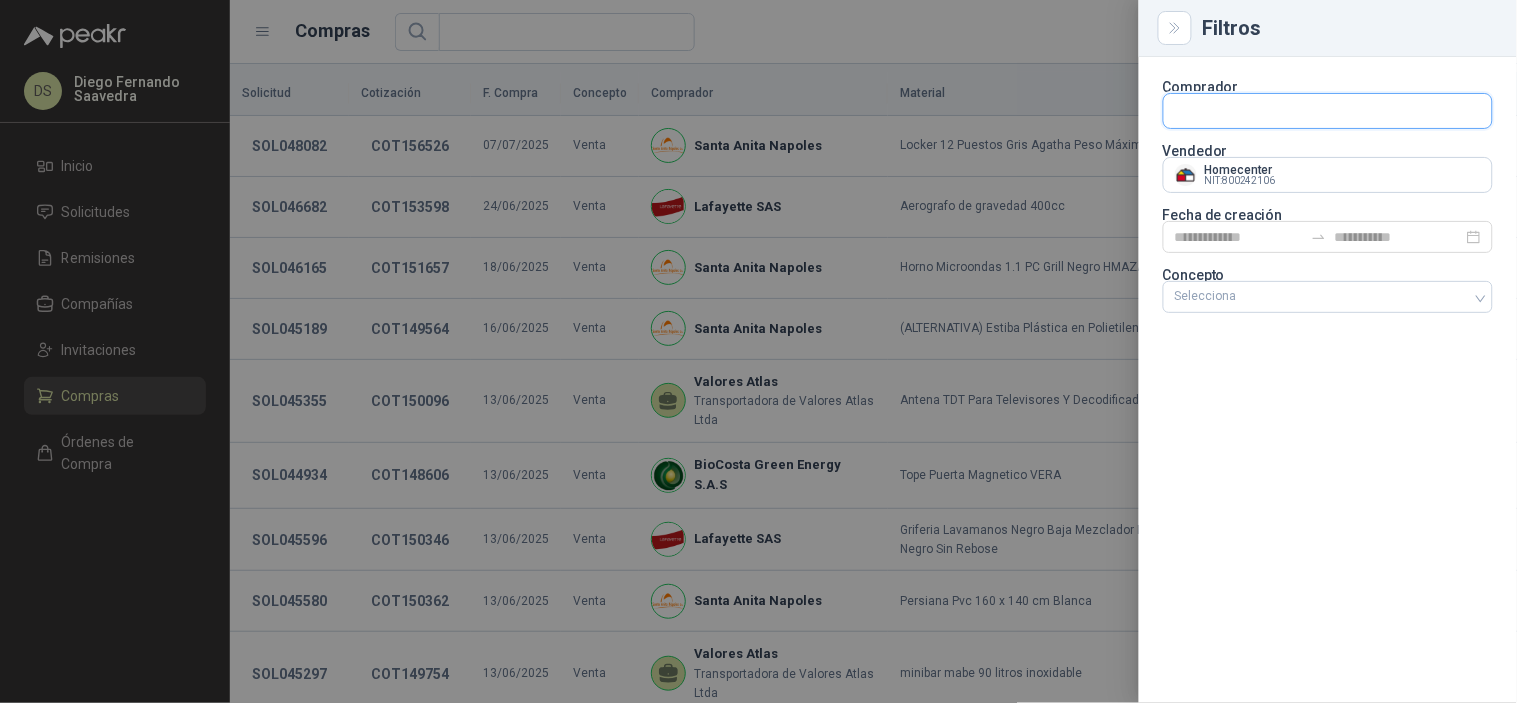 click at bounding box center (1328, 111) 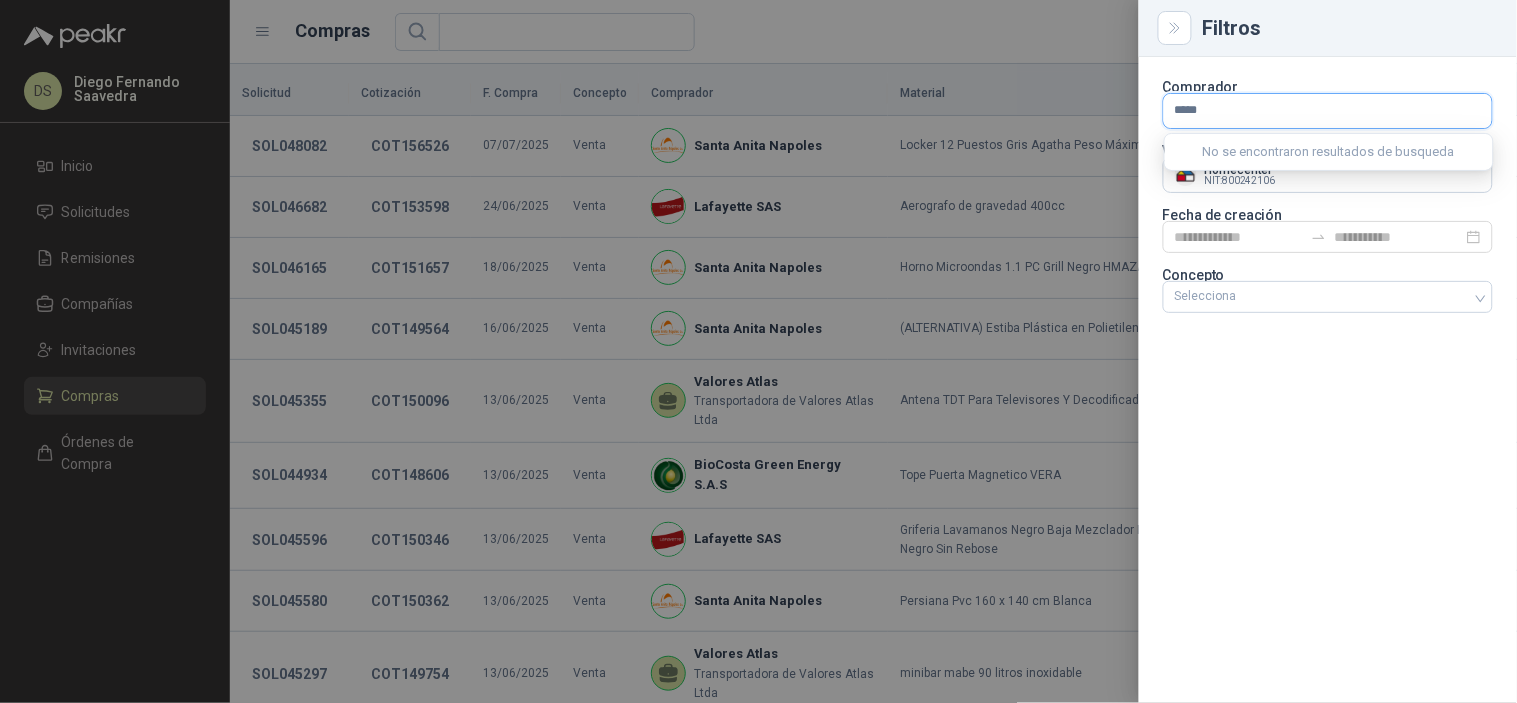 type on "******" 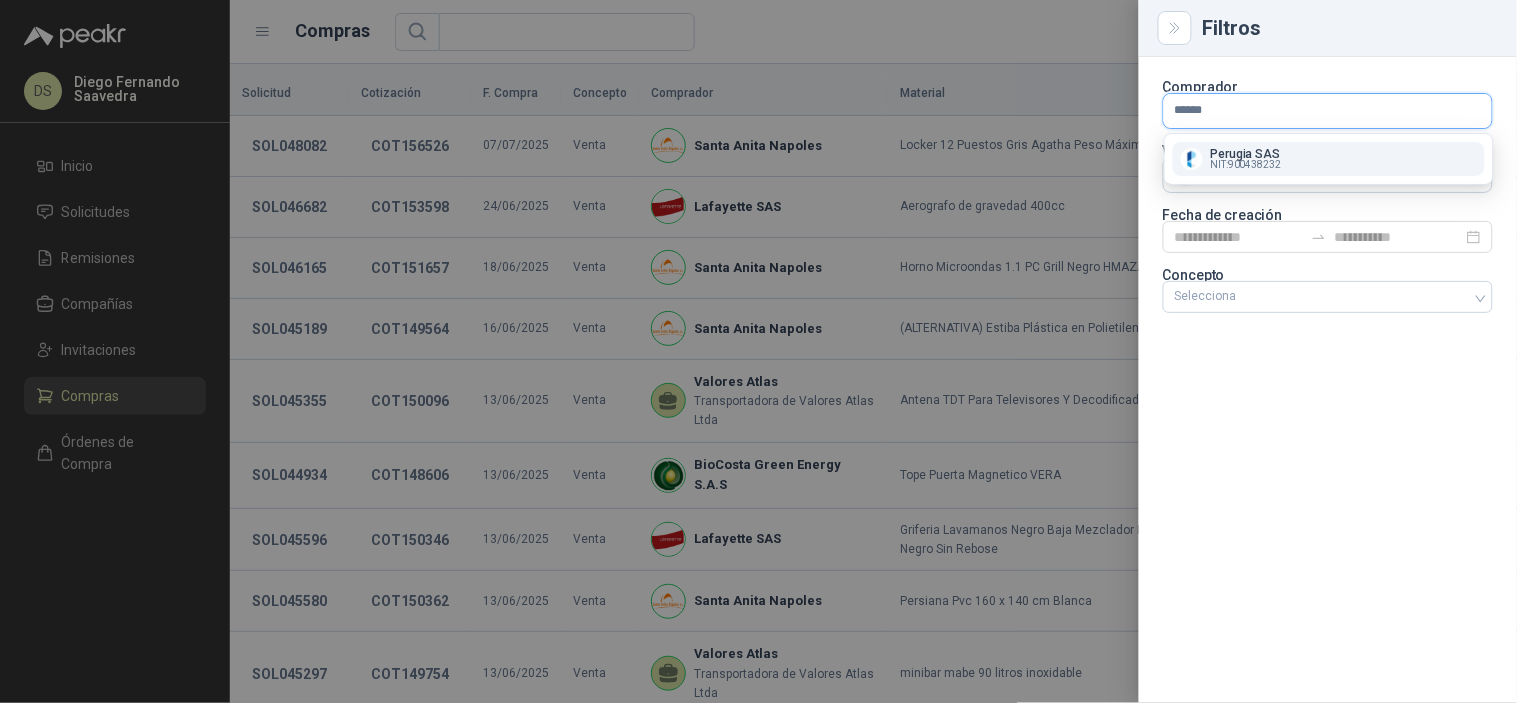 type 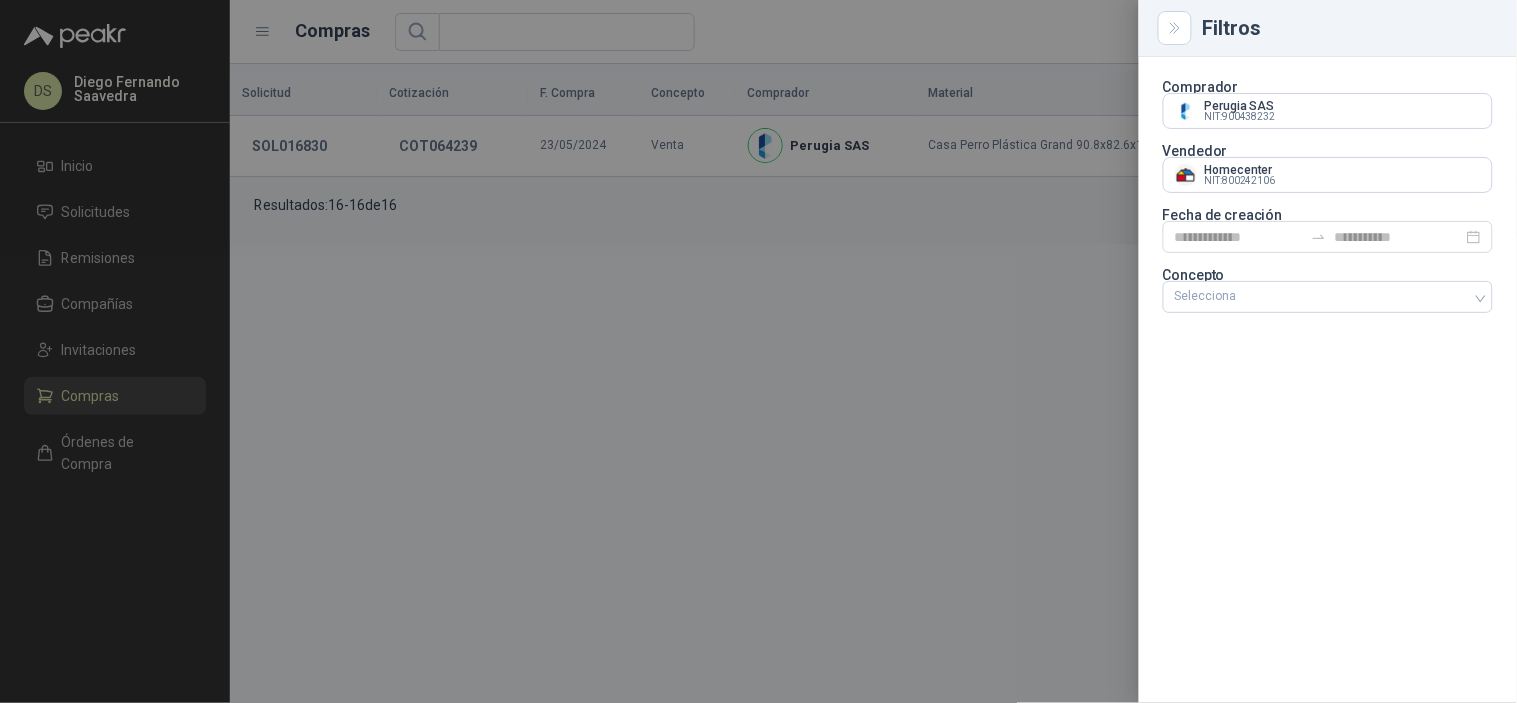 click at bounding box center (758, 351) 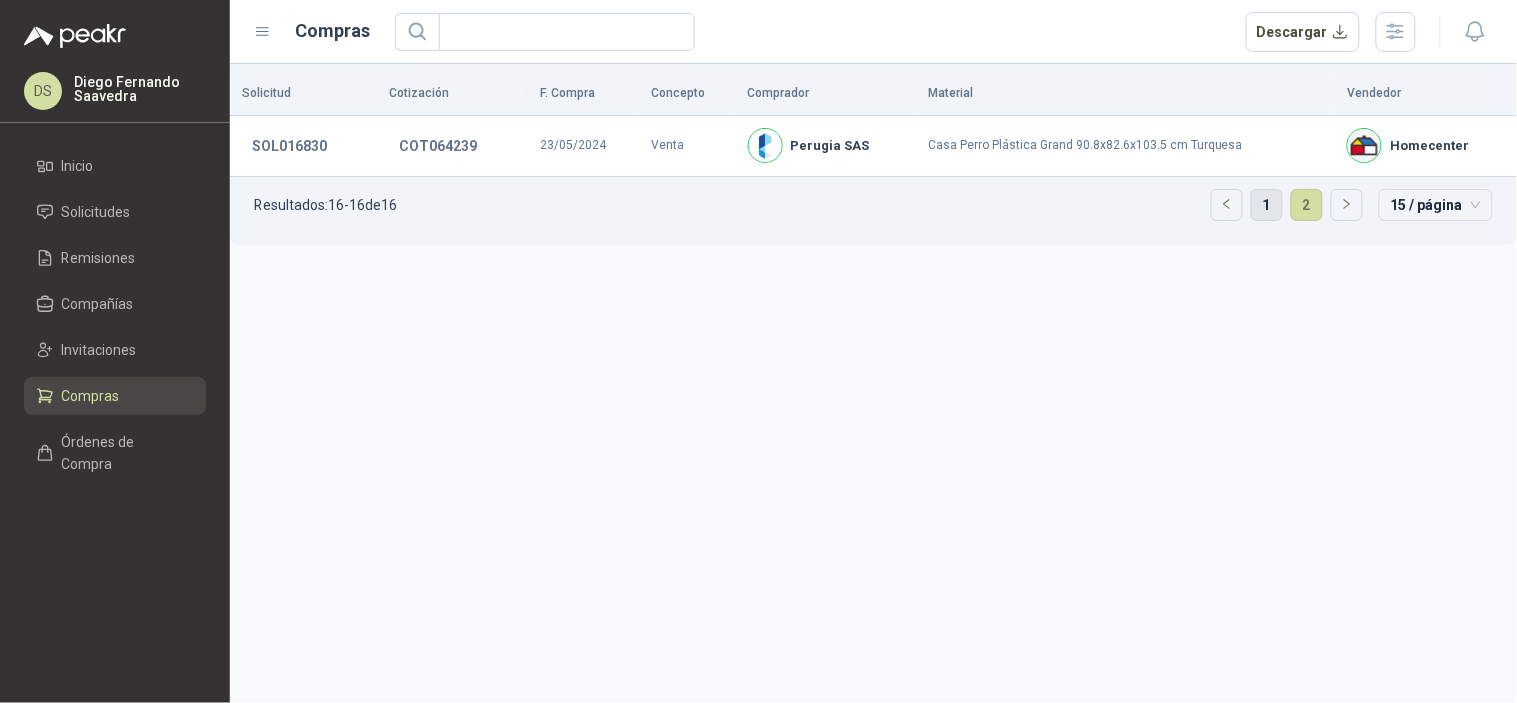 click on "1" at bounding box center (1267, 205) 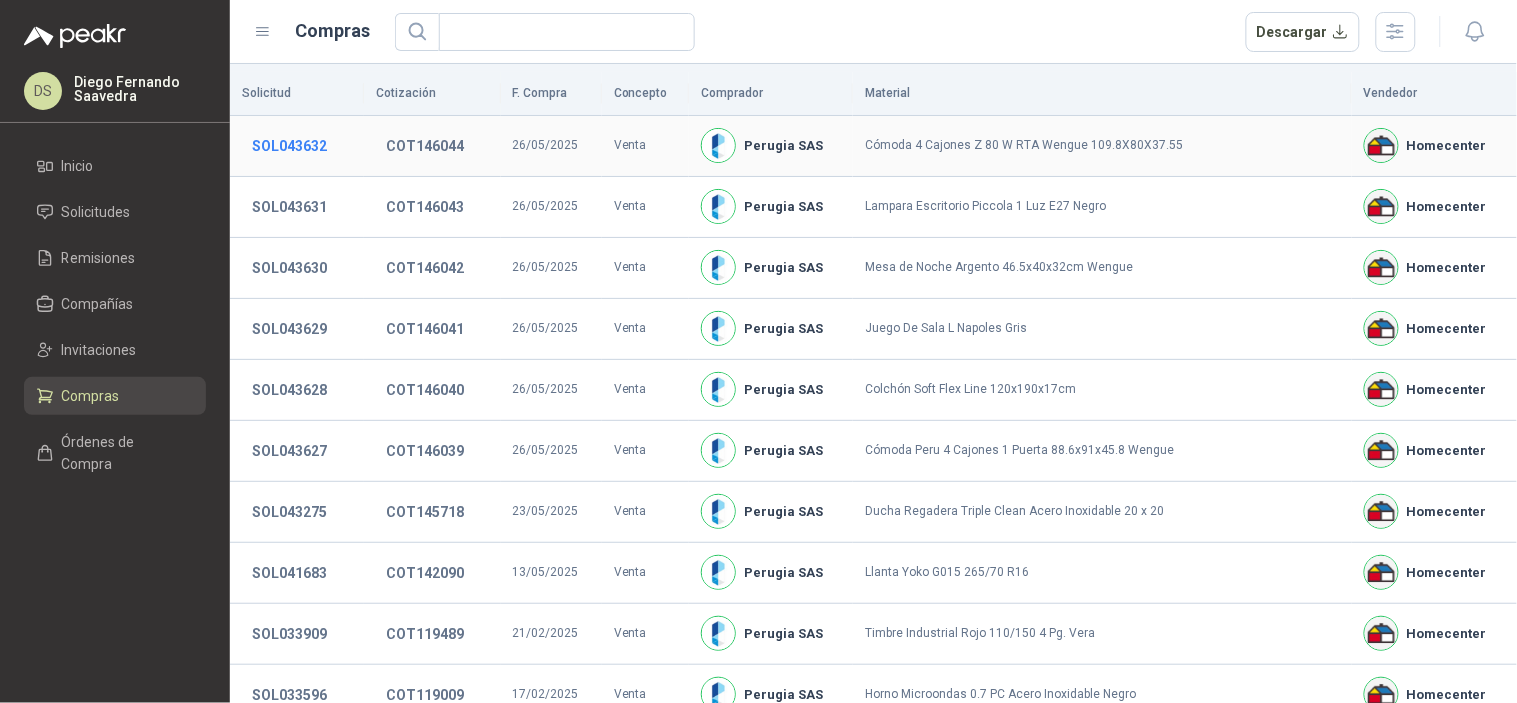 click on "SOL043632" at bounding box center [289, 146] 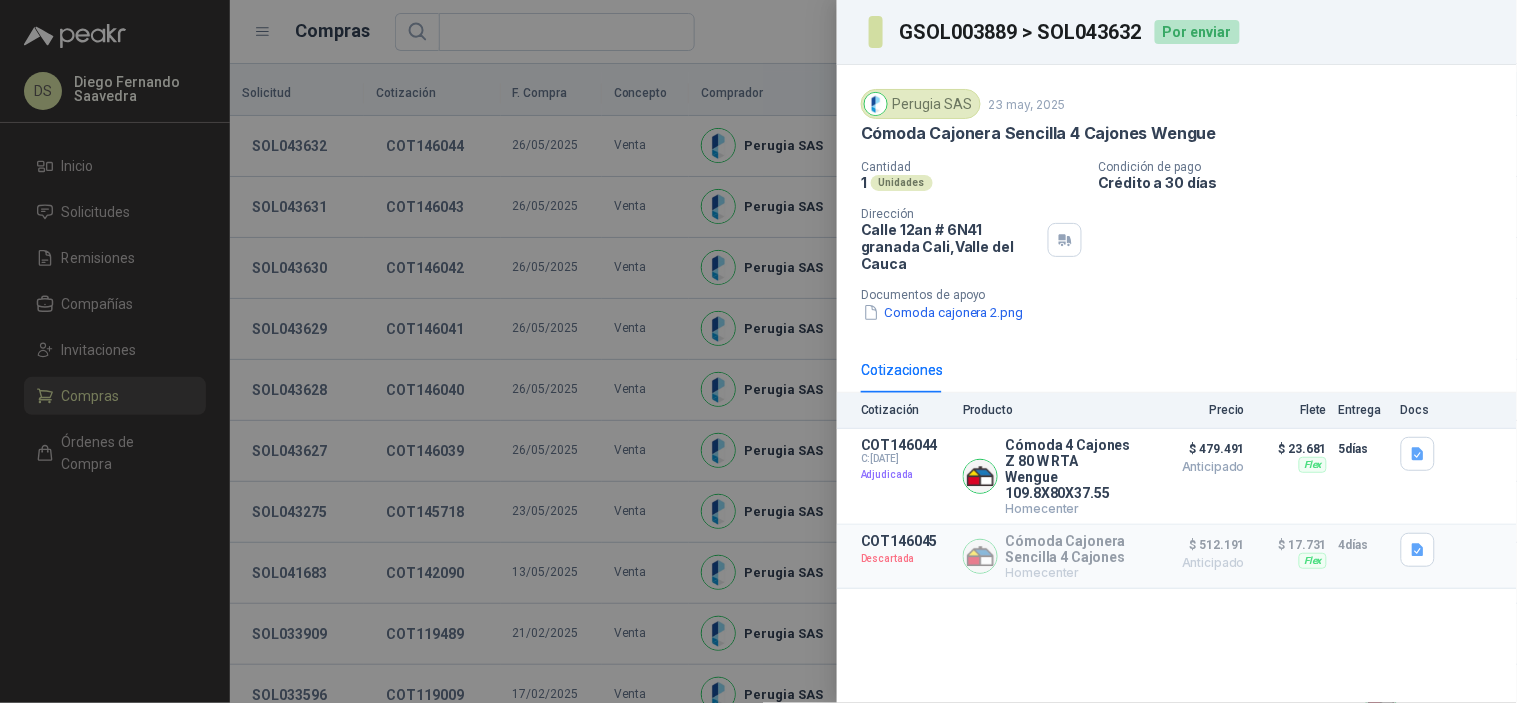 click on "GSOL003889 > SOL043632" at bounding box center (1021, 32) 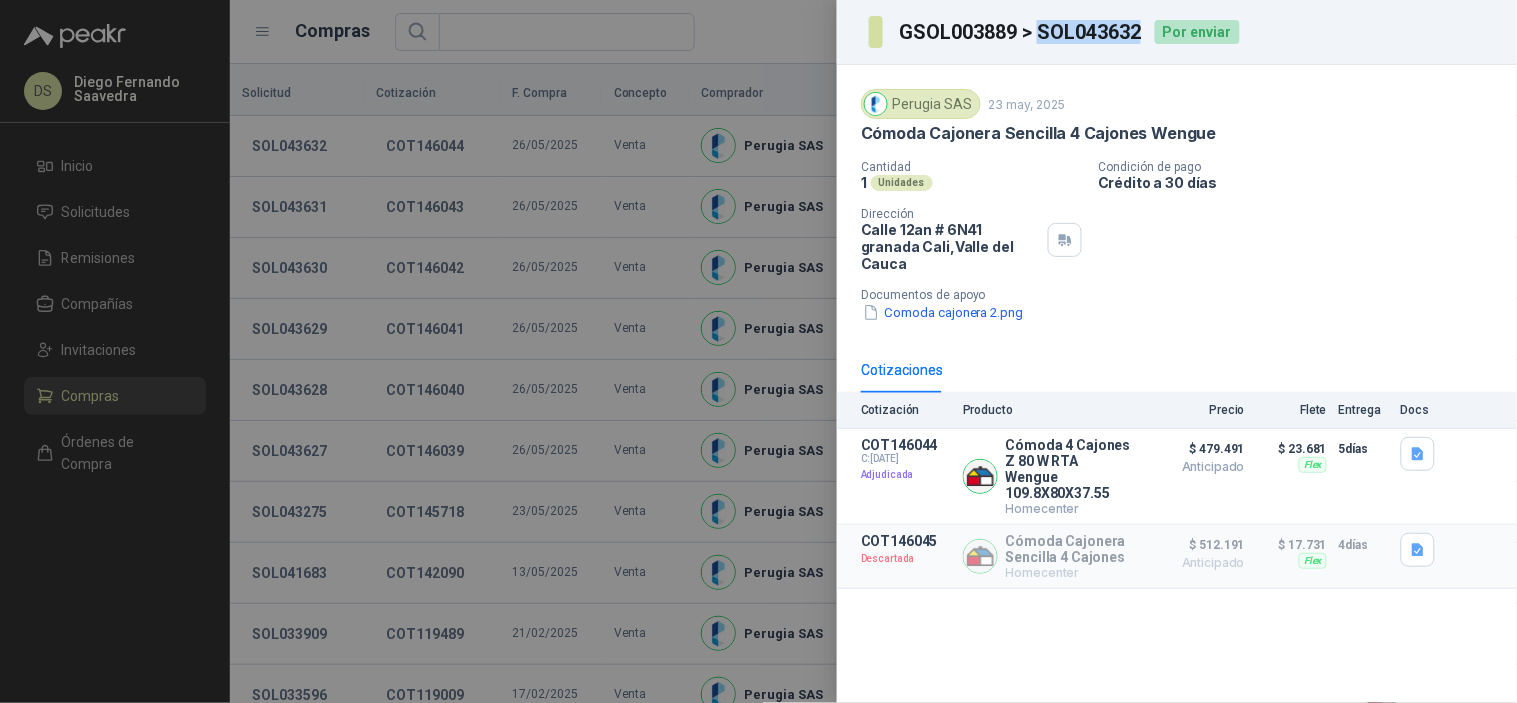 click on "GSOL003889 > SOL043632" at bounding box center [1021, 32] 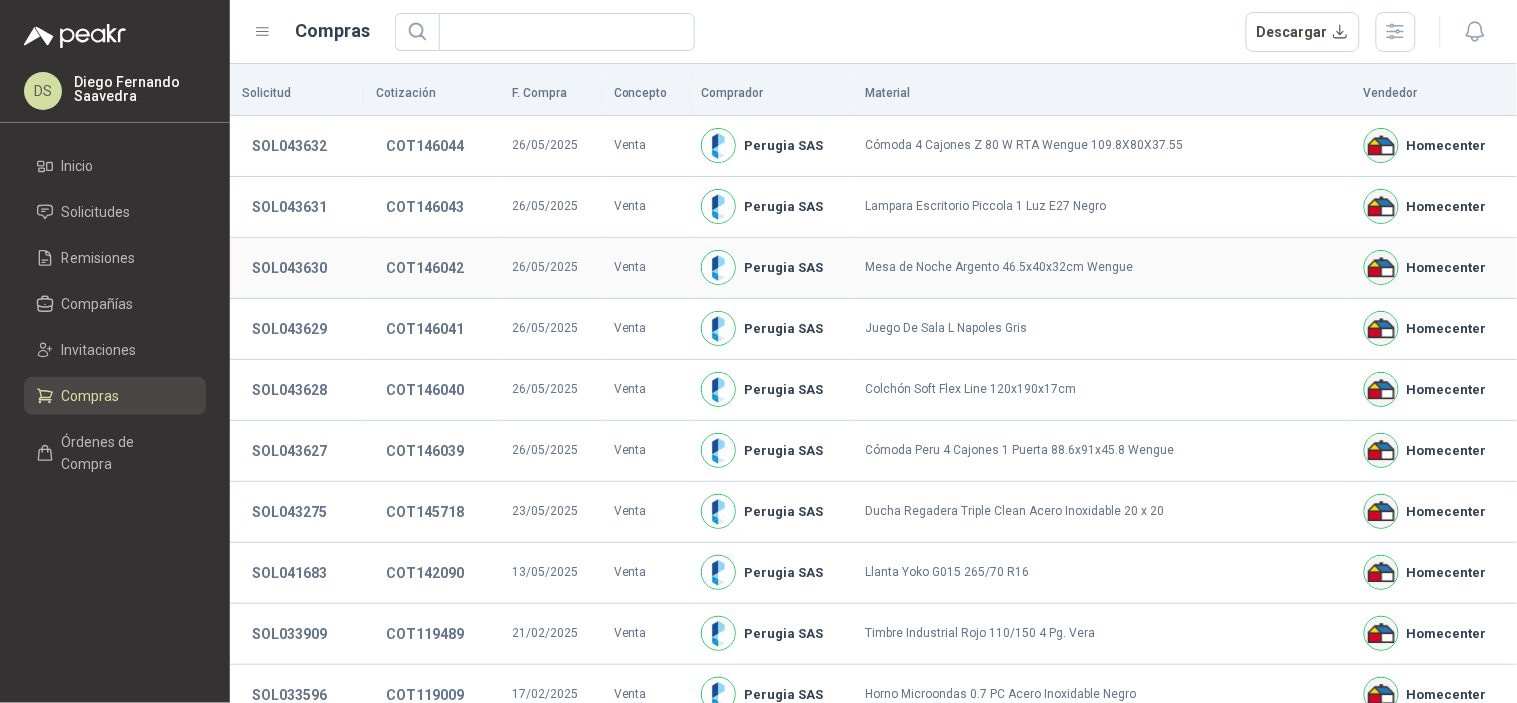 type 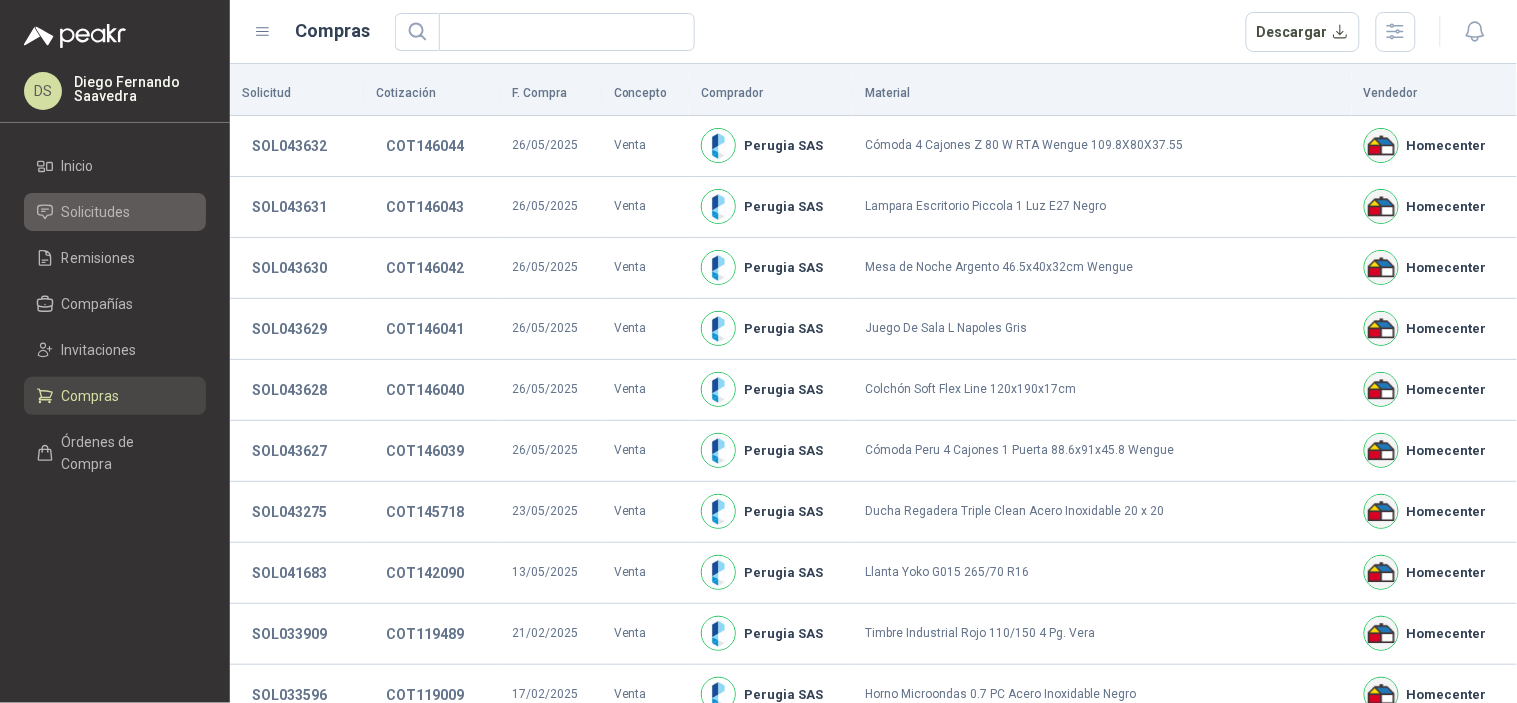 click on "Solicitudes" at bounding box center [96, 212] 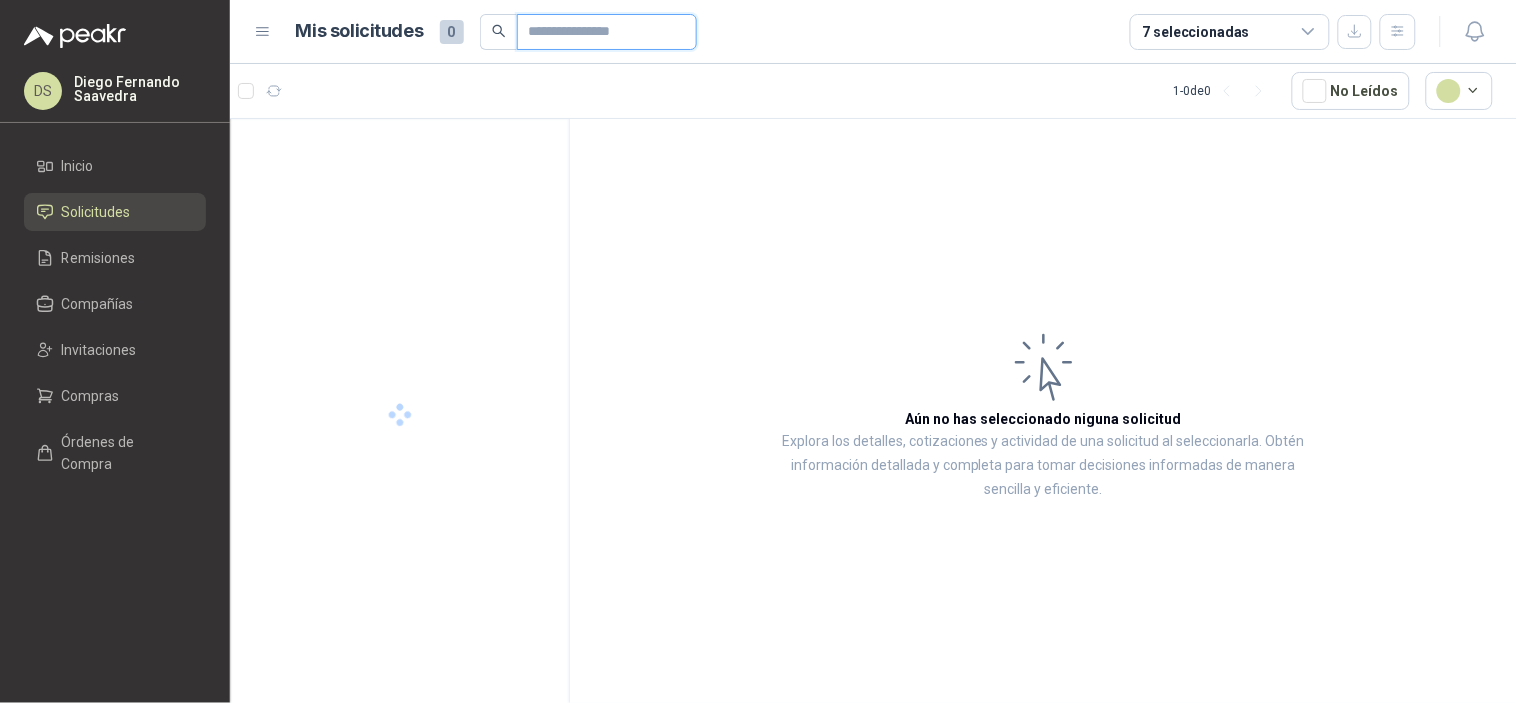 click at bounding box center [599, 32] 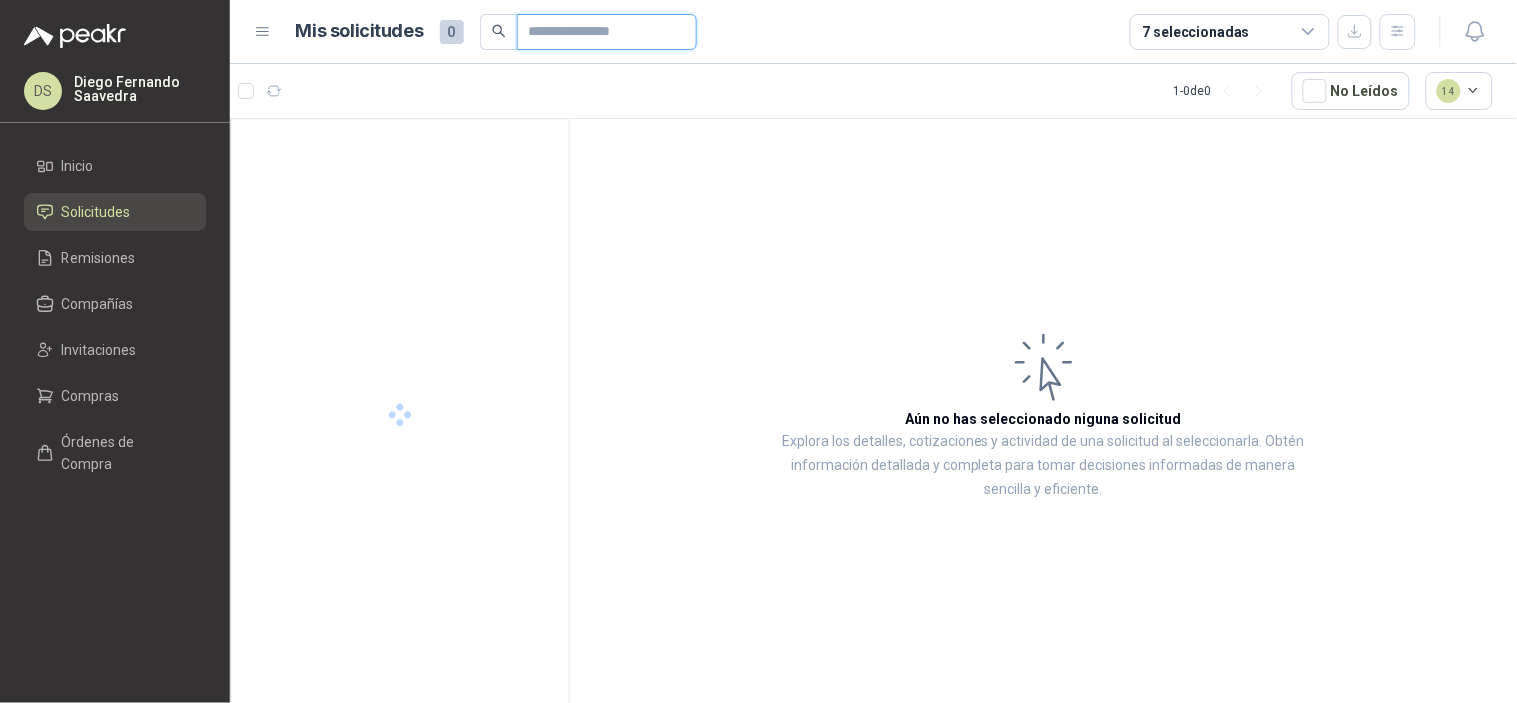 paste on "*********" 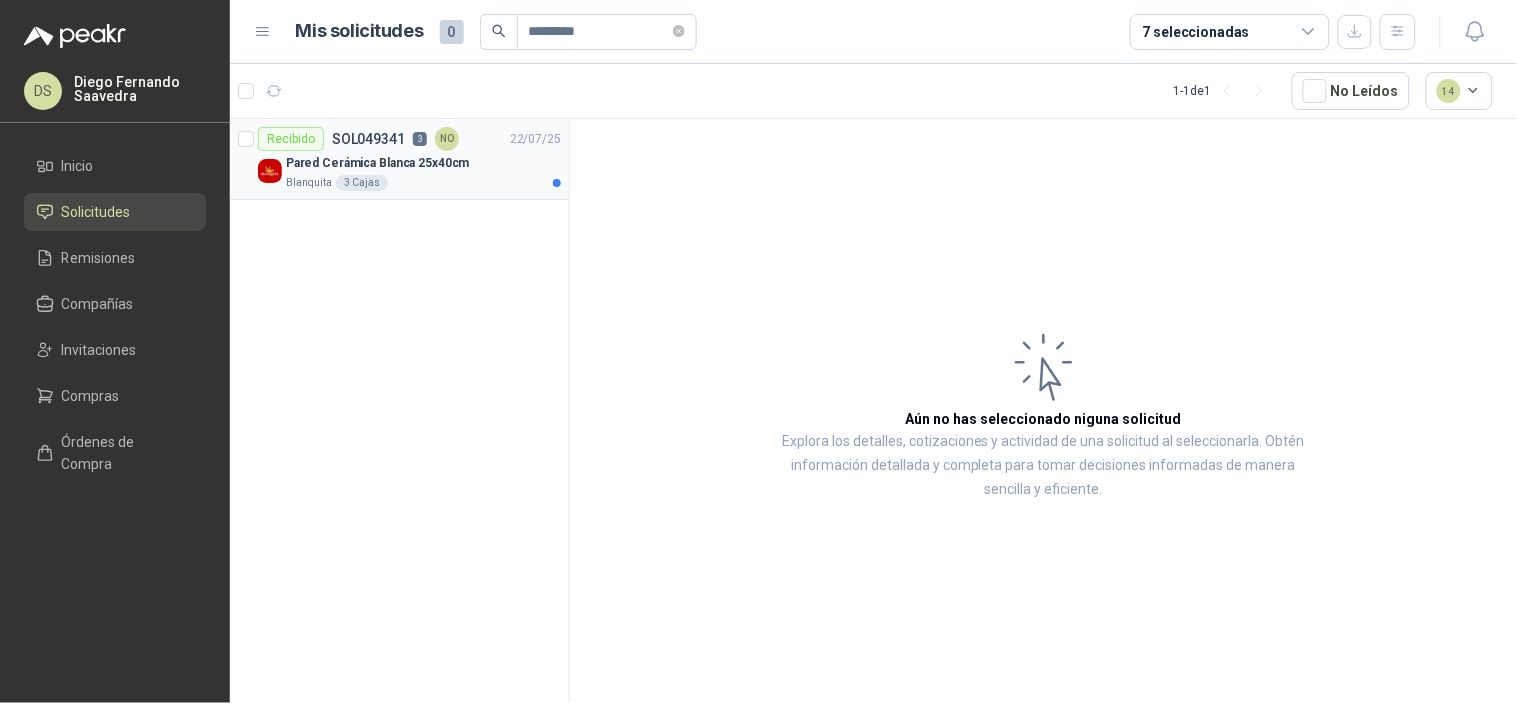 click on "Pared Cerámica Blanca 25x40cm" at bounding box center (423, 163) 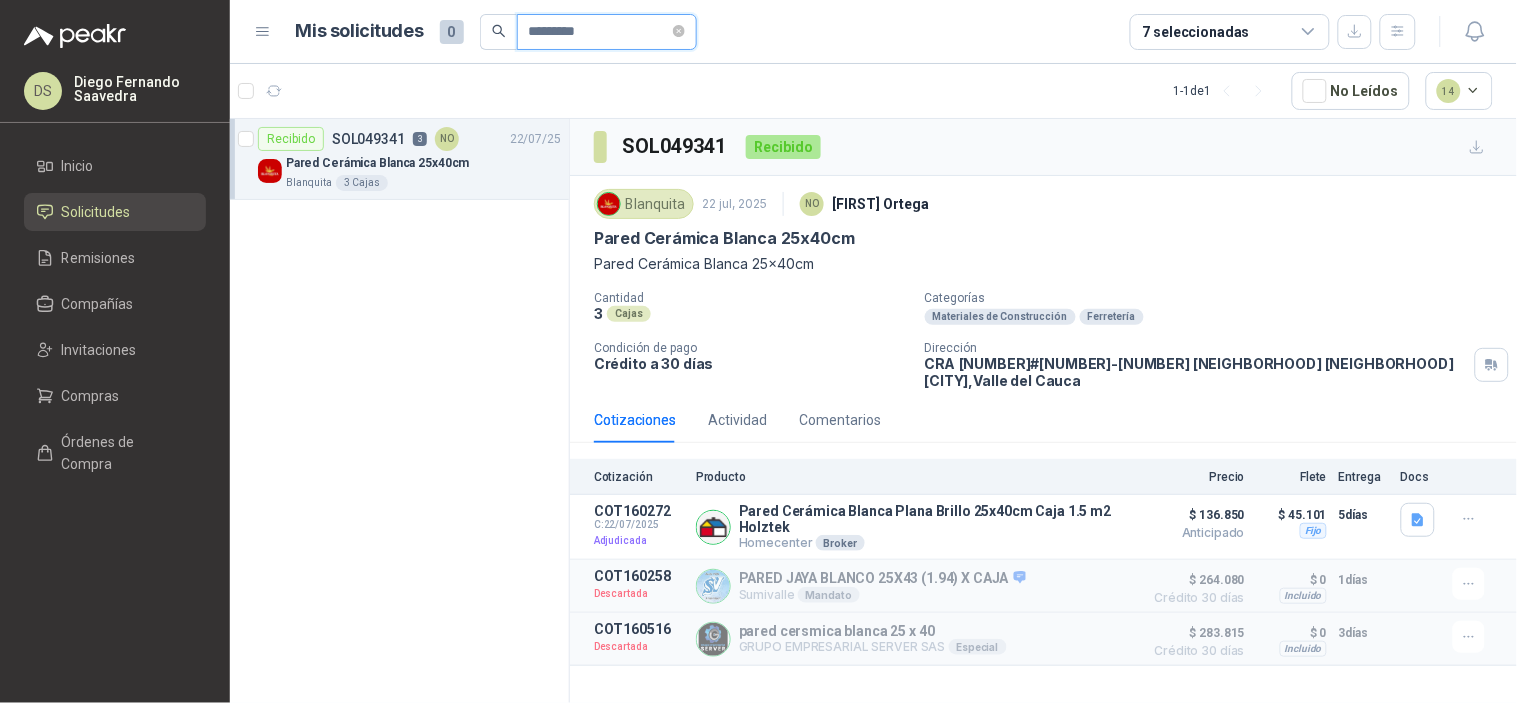 click on "*********" at bounding box center [599, 32] 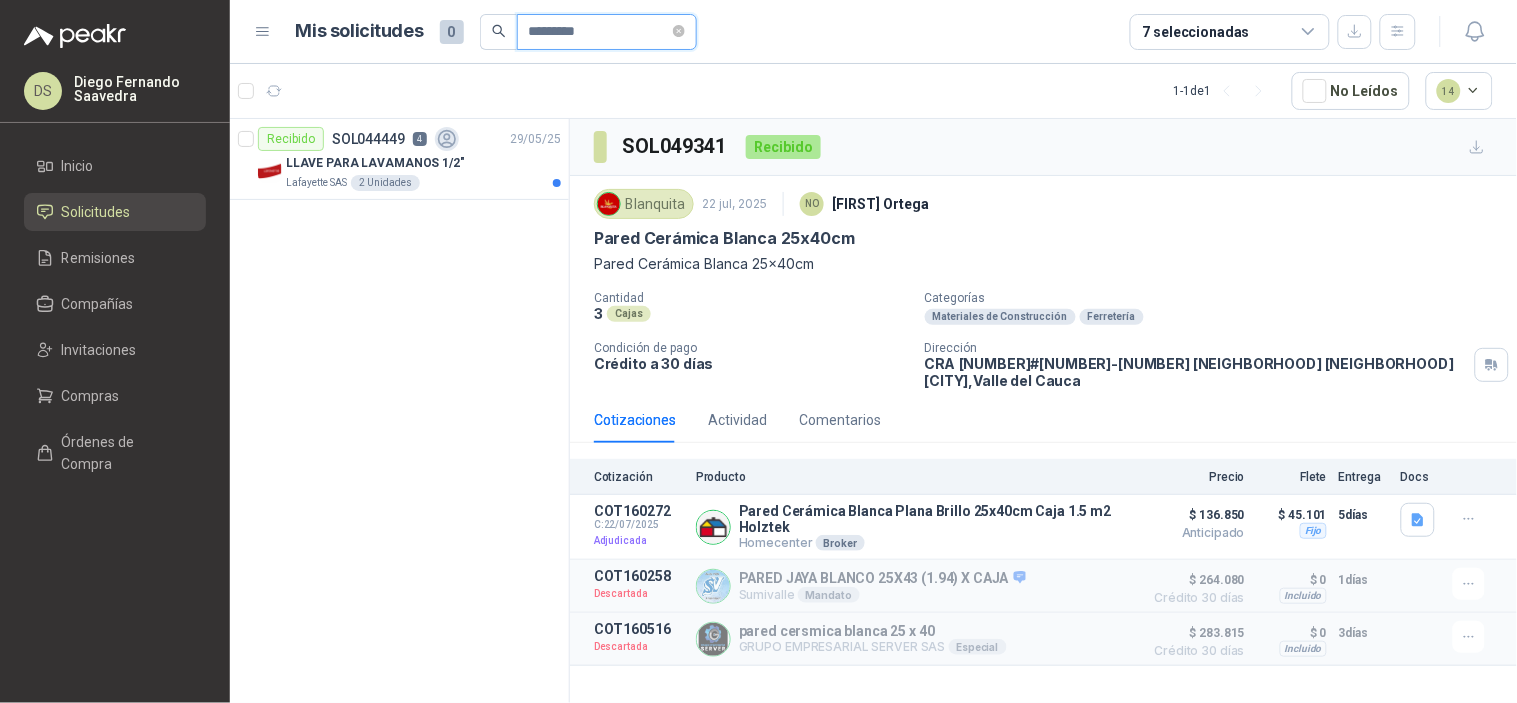 click on "*********" at bounding box center [599, 32] 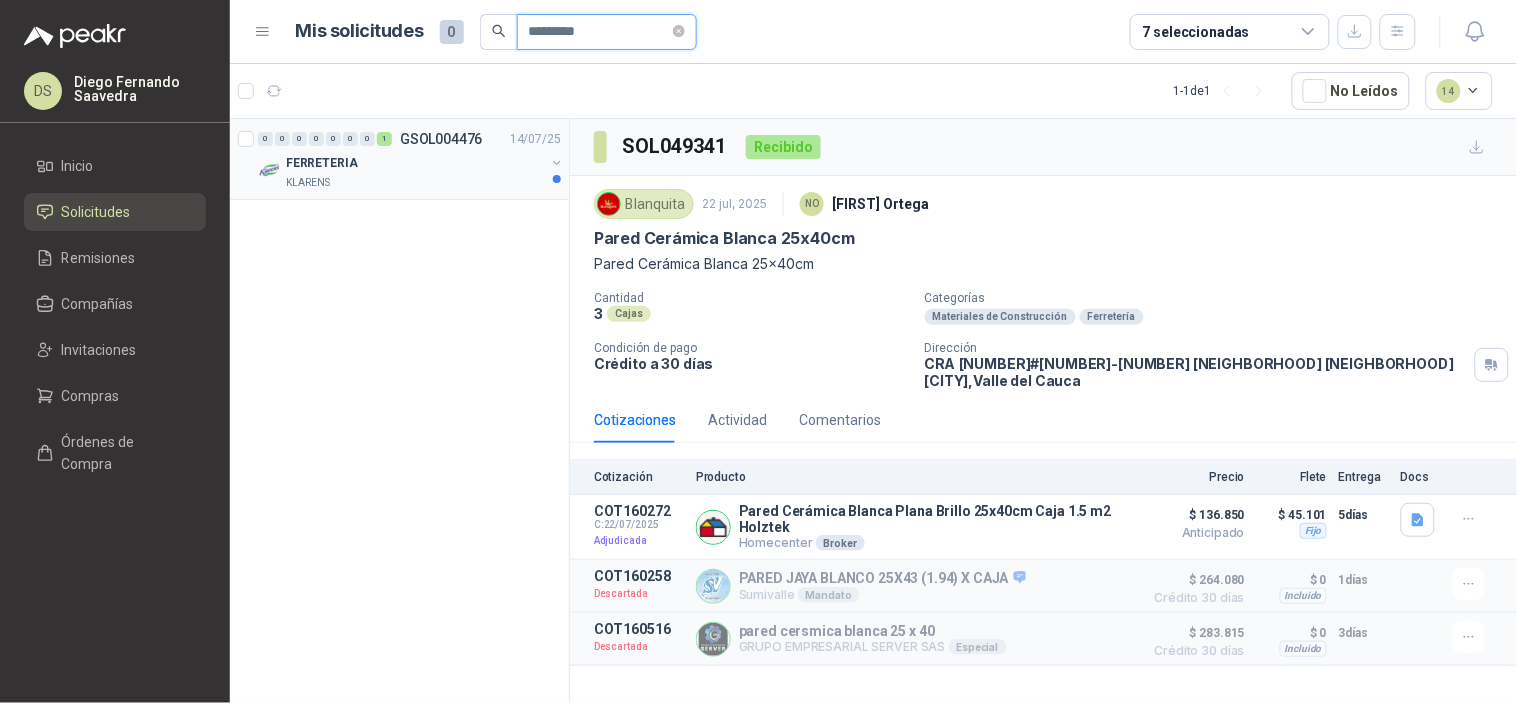 type on "*********" 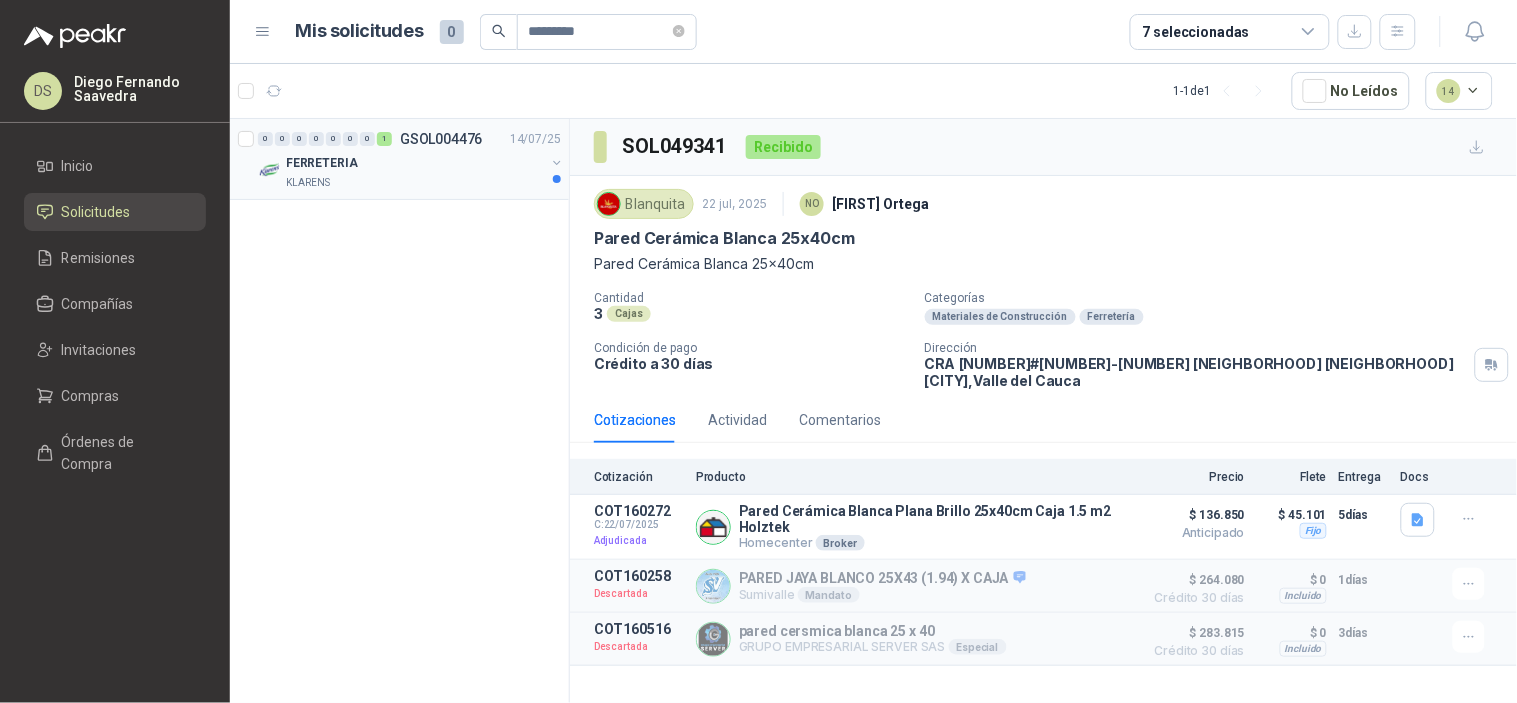click on "FERRETERIA" at bounding box center (415, 163) 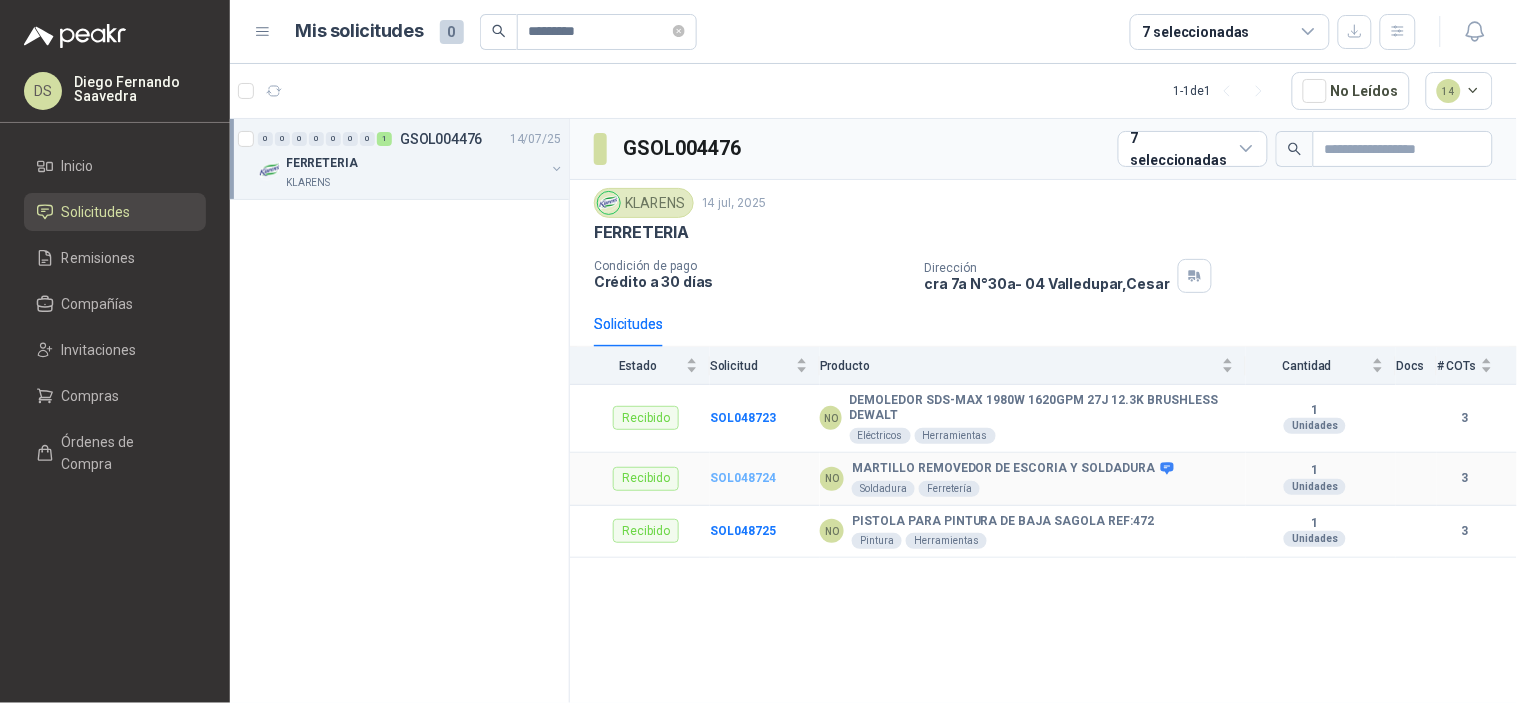 click on "SOL048724" at bounding box center [743, 478] 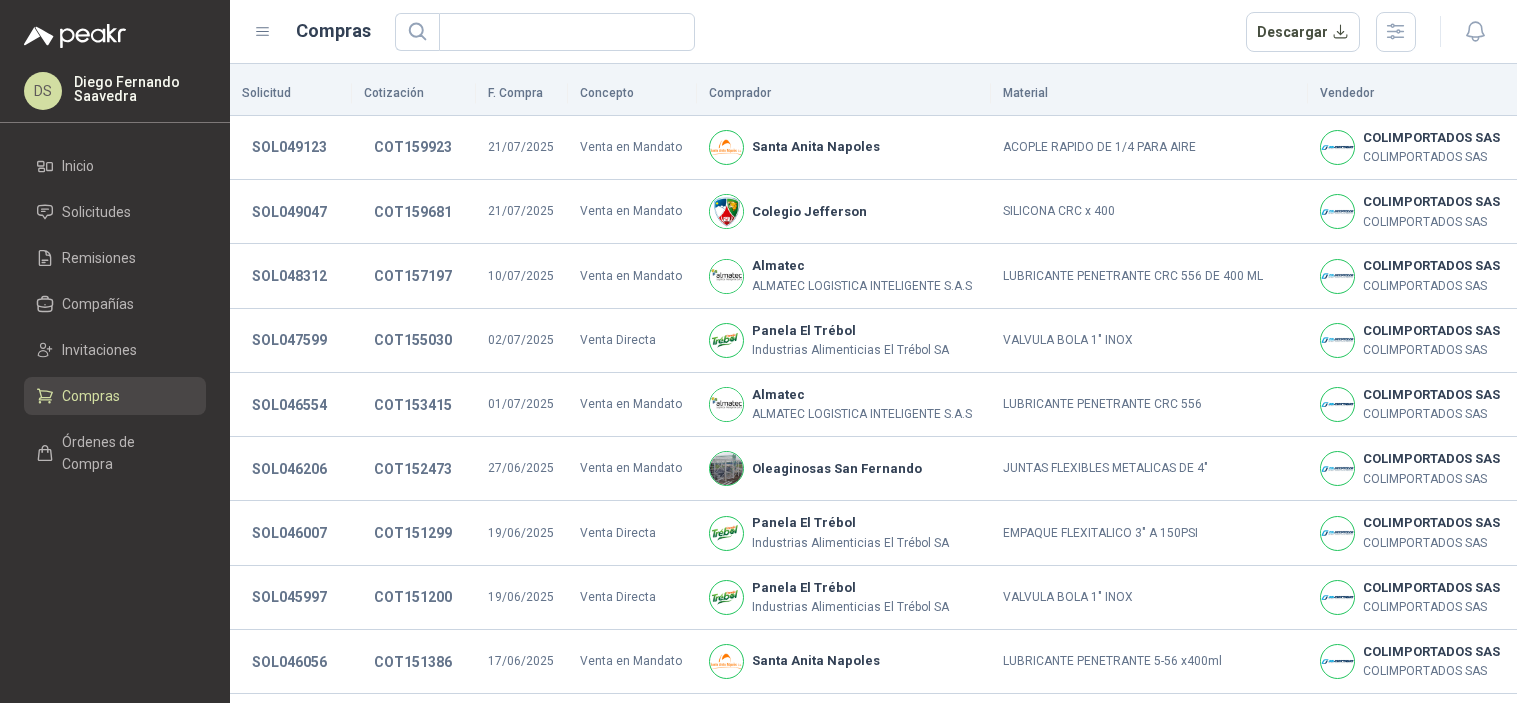 scroll, scrollTop: 0, scrollLeft: 0, axis: both 